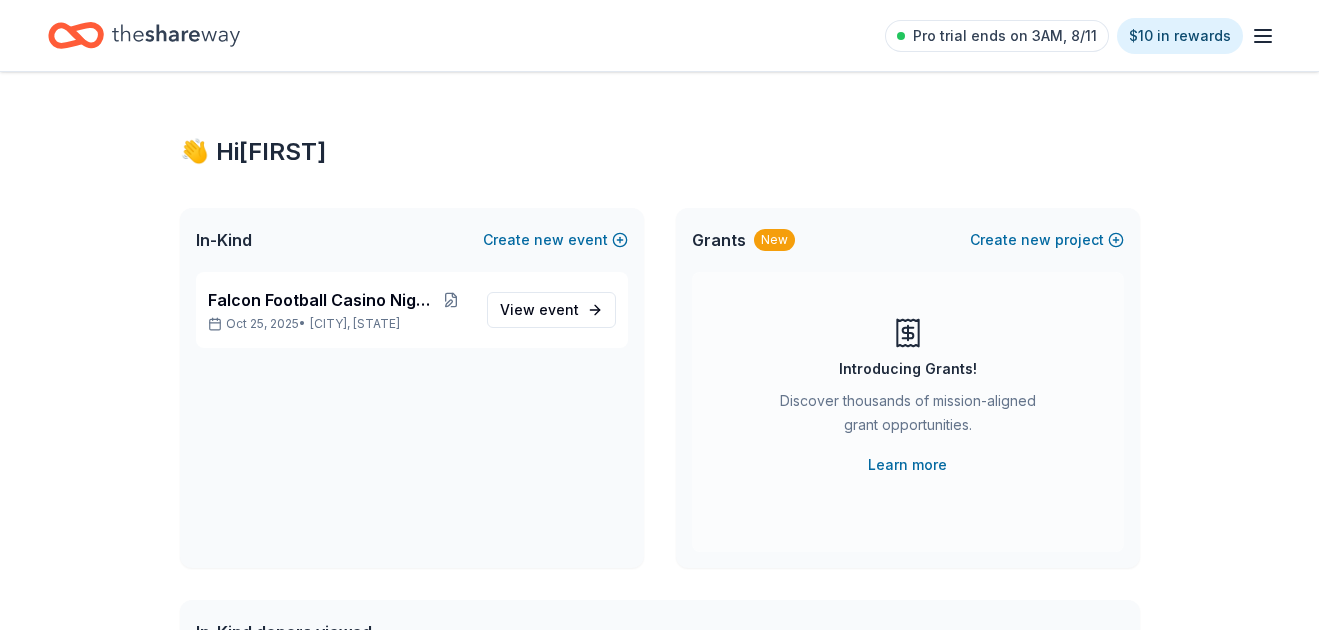 scroll, scrollTop: 0, scrollLeft: 0, axis: both 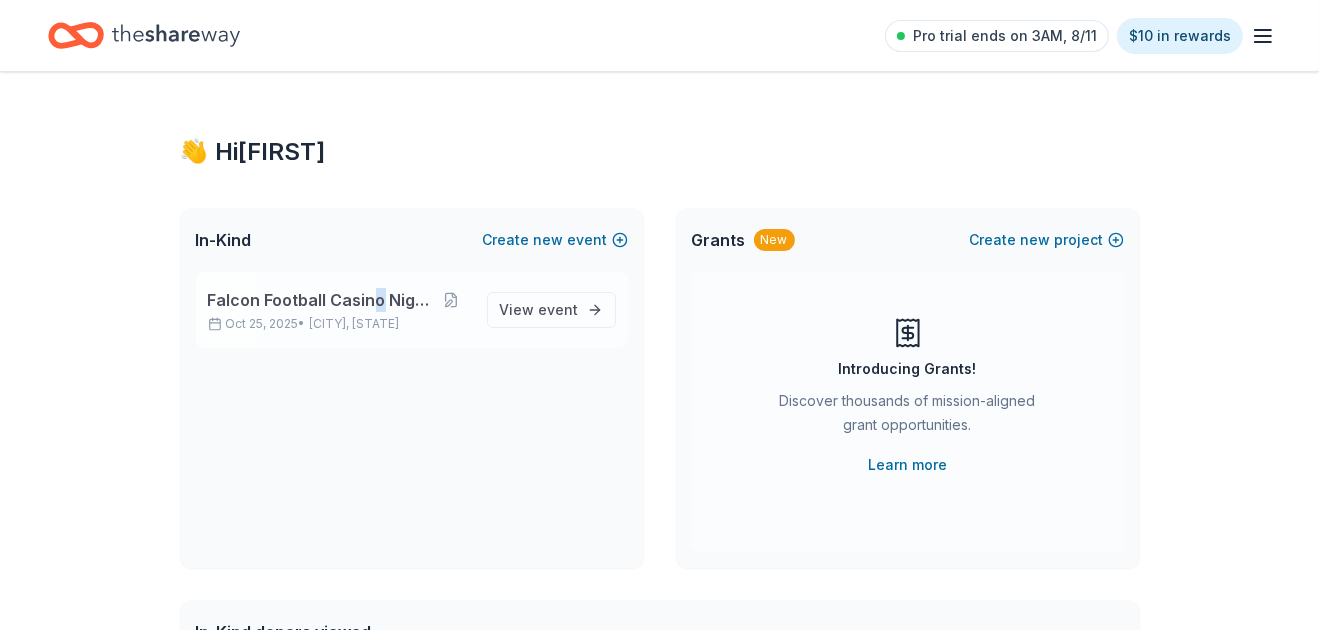 click on "Falcon Football Casino Night" at bounding box center [319, 300] 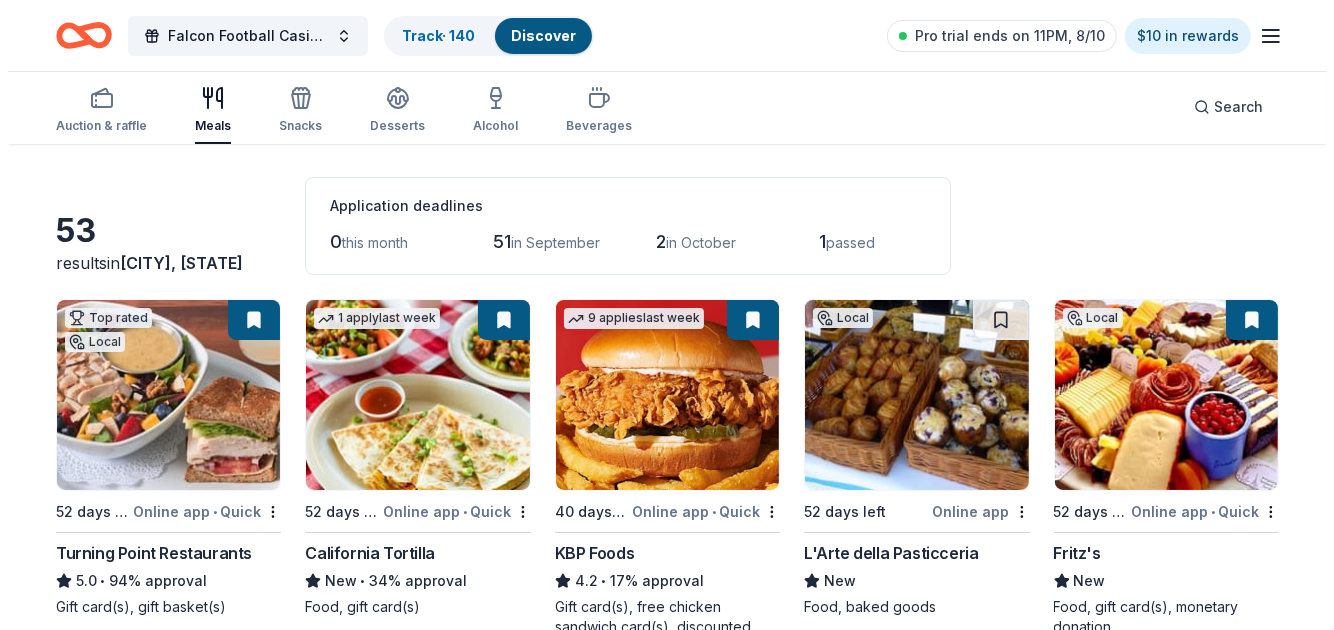 scroll, scrollTop: 0, scrollLeft: 0, axis: both 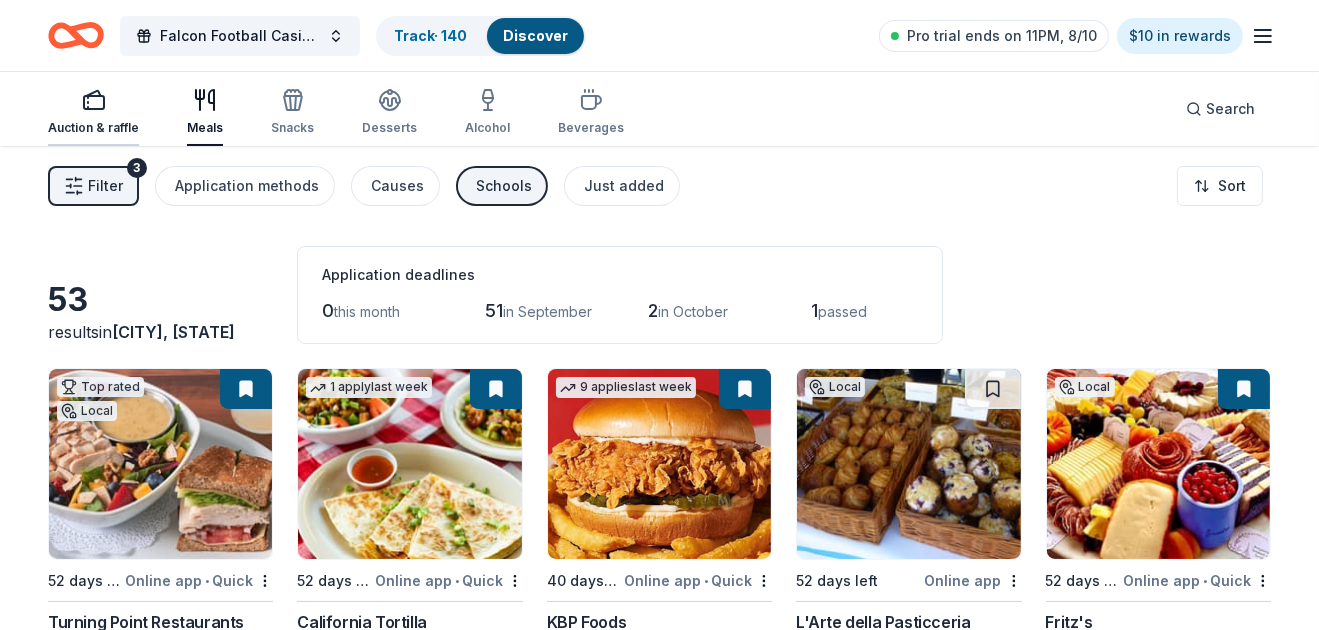 click on "Auction & raffle" at bounding box center [93, 112] 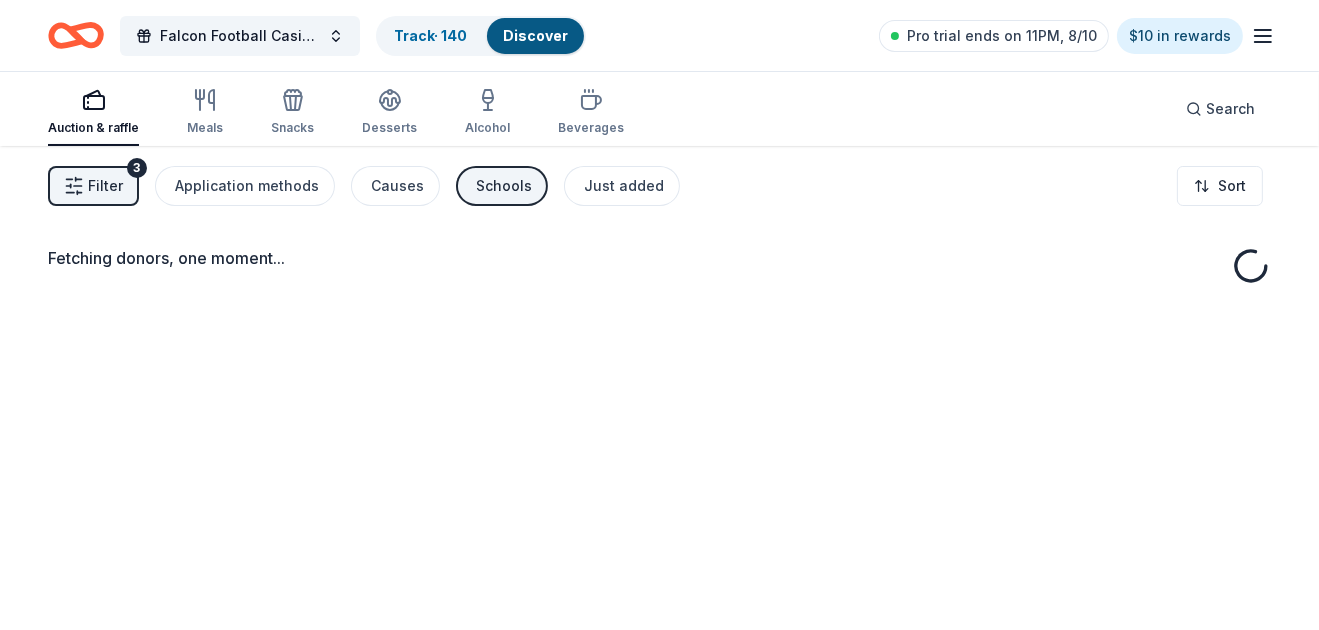 click on "Filter" at bounding box center [105, 186] 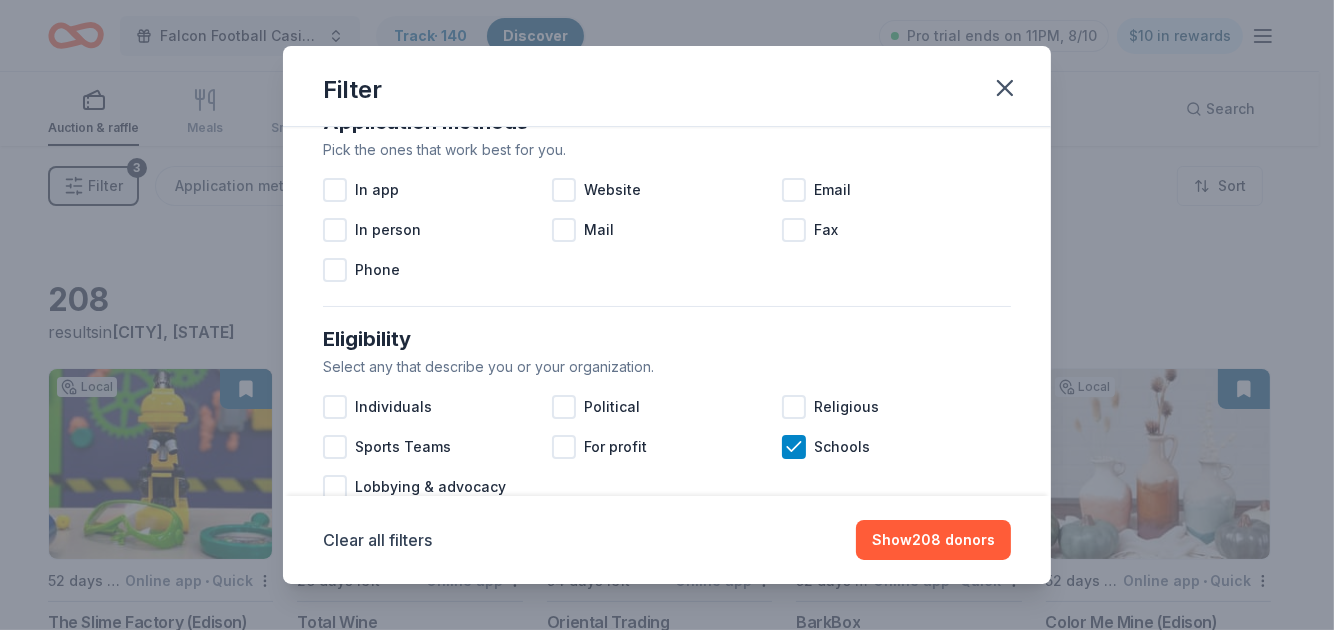 scroll, scrollTop: 417, scrollLeft: 0, axis: vertical 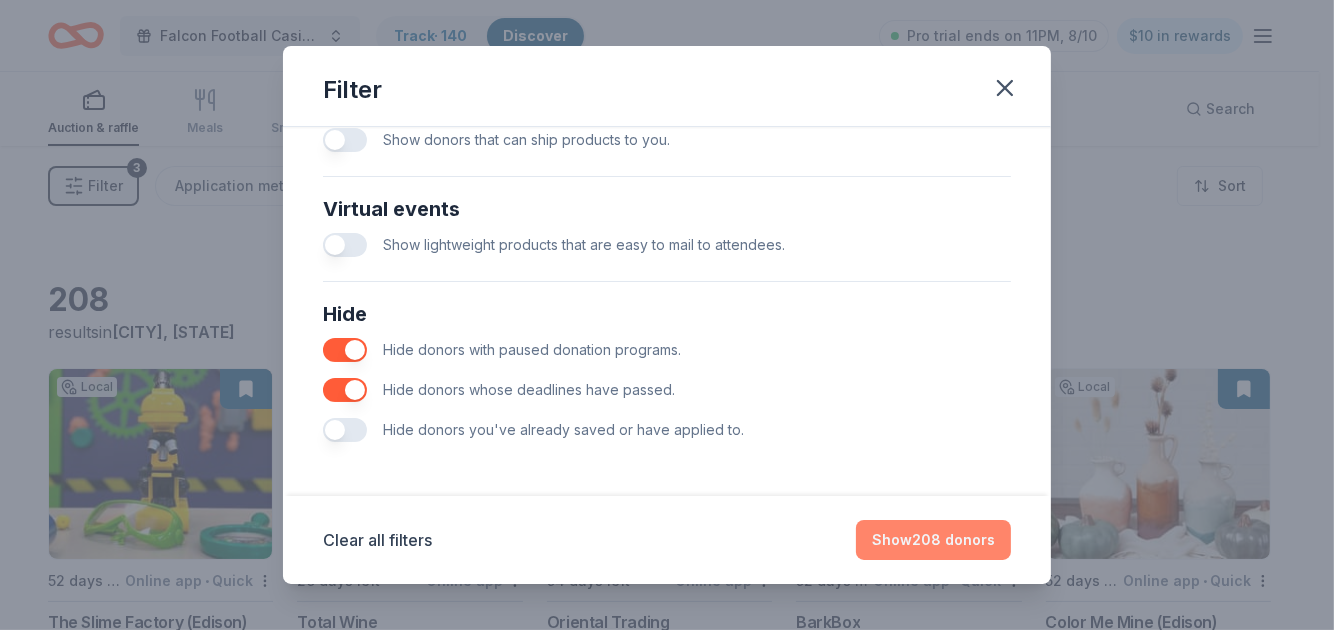 click on "Show  208   donors" at bounding box center (933, 540) 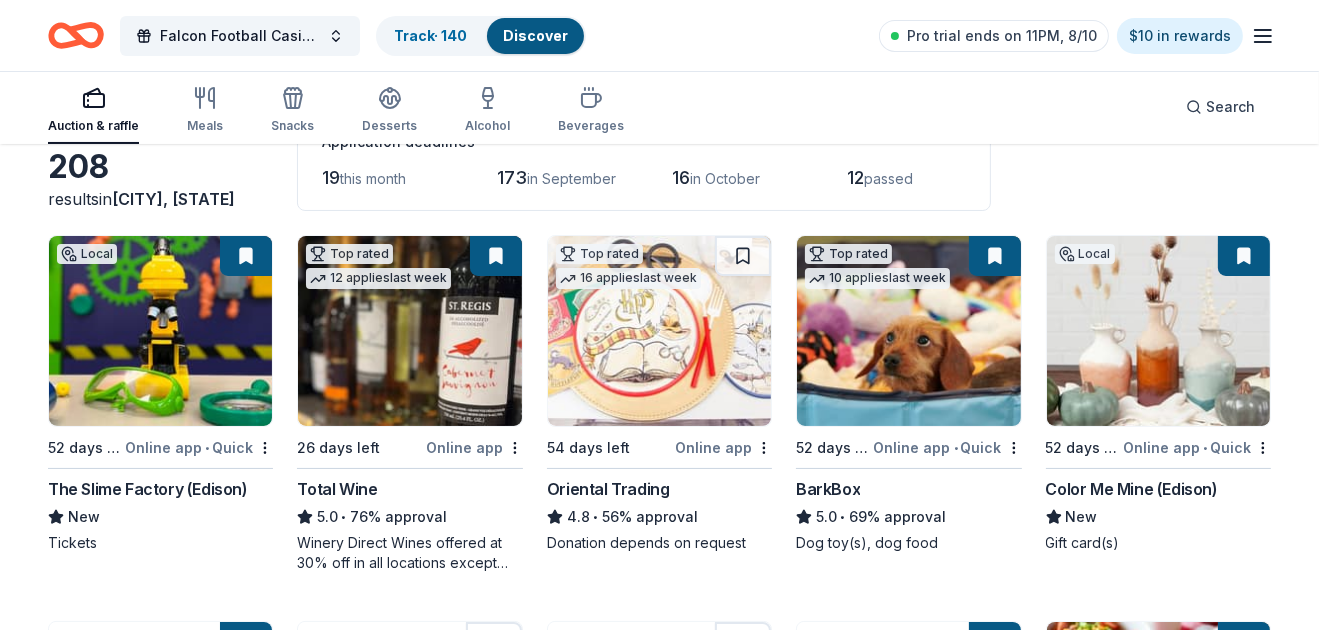 scroll, scrollTop: 178, scrollLeft: 0, axis: vertical 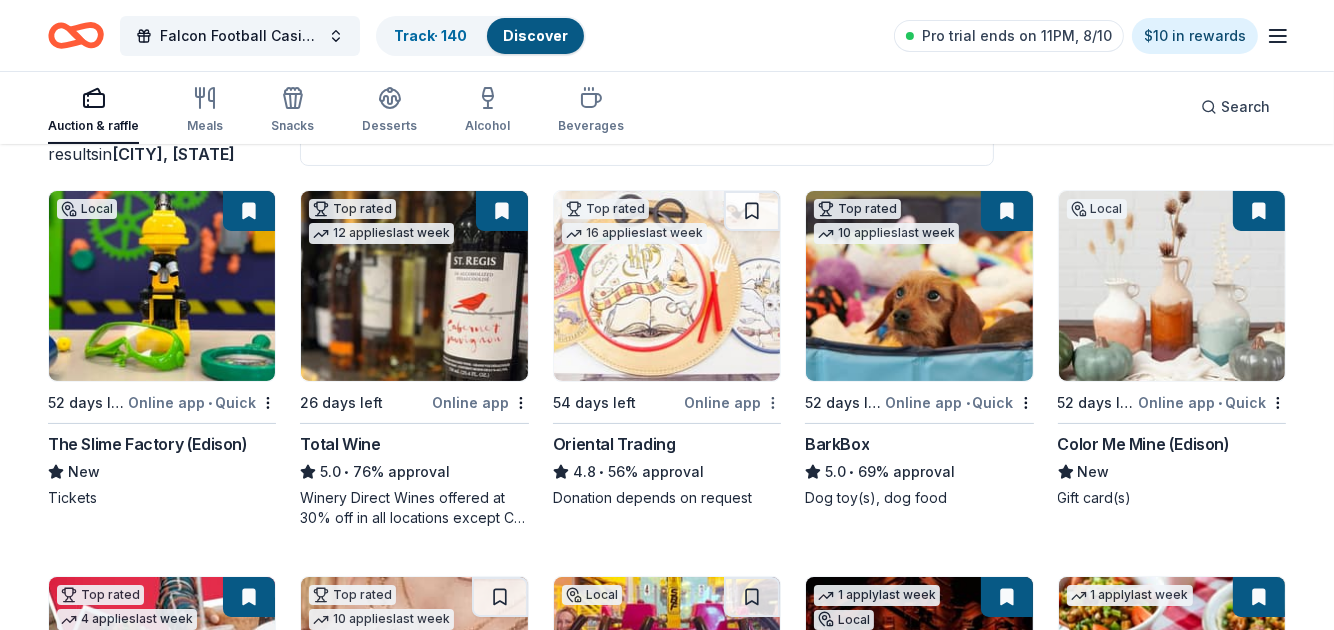 click on "Falcon Football Casino Night Track  · 140 Discover Pro trial ends on 11PM, 8/10 $10 in rewards Auction & raffle Meals Snacks Desserts Alcohol Beverages Search 208 results  in  [CITY], [STATE] Application deadlines 19  this month 173  in September 16  in October 12  passed Local 52 days left Online app • Quick The Slime Factory ([CITY]) New Tickets Top rated 12   applies  last week 26 days left Online app Total Wine 5.0 • 76% approval Winery Direct Wines offered at 30% off in all locations except CT, MA, and other select markets; Private Wine Class for 20 people in all locations except available in WI, CO, and other select markets Top rated 16   applies  last week 54 days left Online app Oriental Trading 4.8 • 56% approval Donation depends on request Top rated 10   applies  last week 52 days left Online app • Quick BarkBox 5.0 • 69% approval Dog toy(s), dog food Local 52 days left Online app • Quick Color Me Mine ([CITY]) New Gift card(s) Top rated 4   applies  last week 61 days left Online app 4.8" at bounding box center [667, 137] 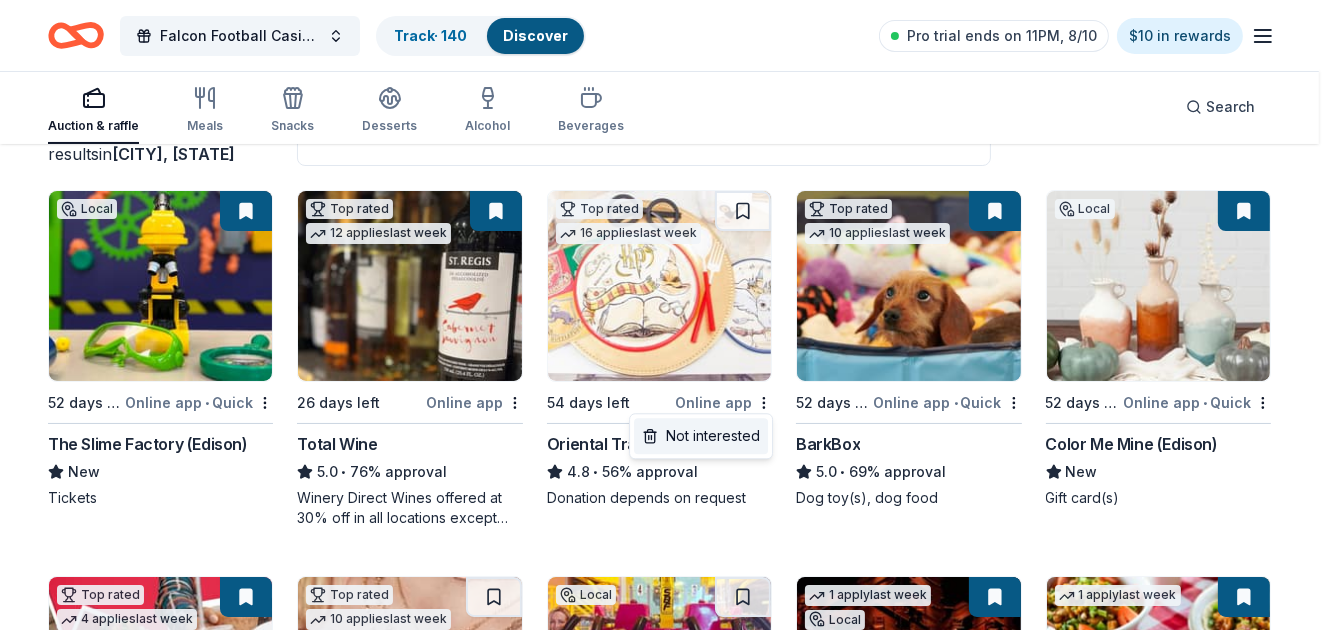 click on "Not interested" at bounding box center (701, 436) 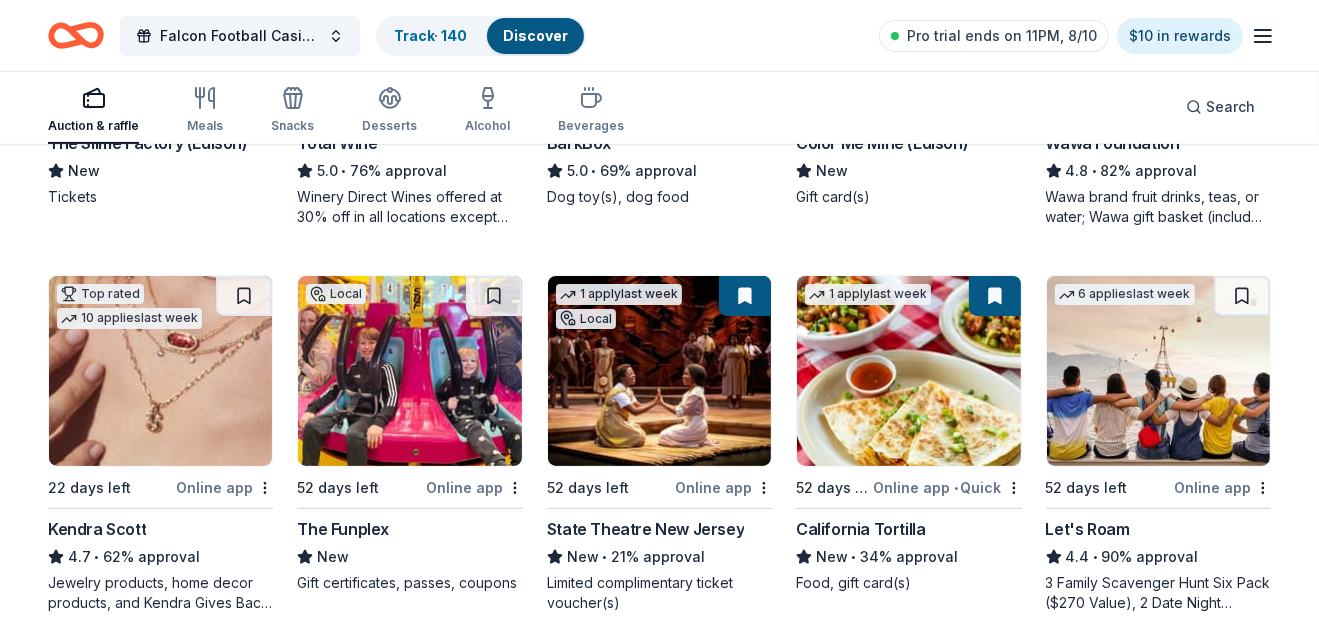 scroll, scrollTop: 508, scrollLeft: 0, axis: vertical 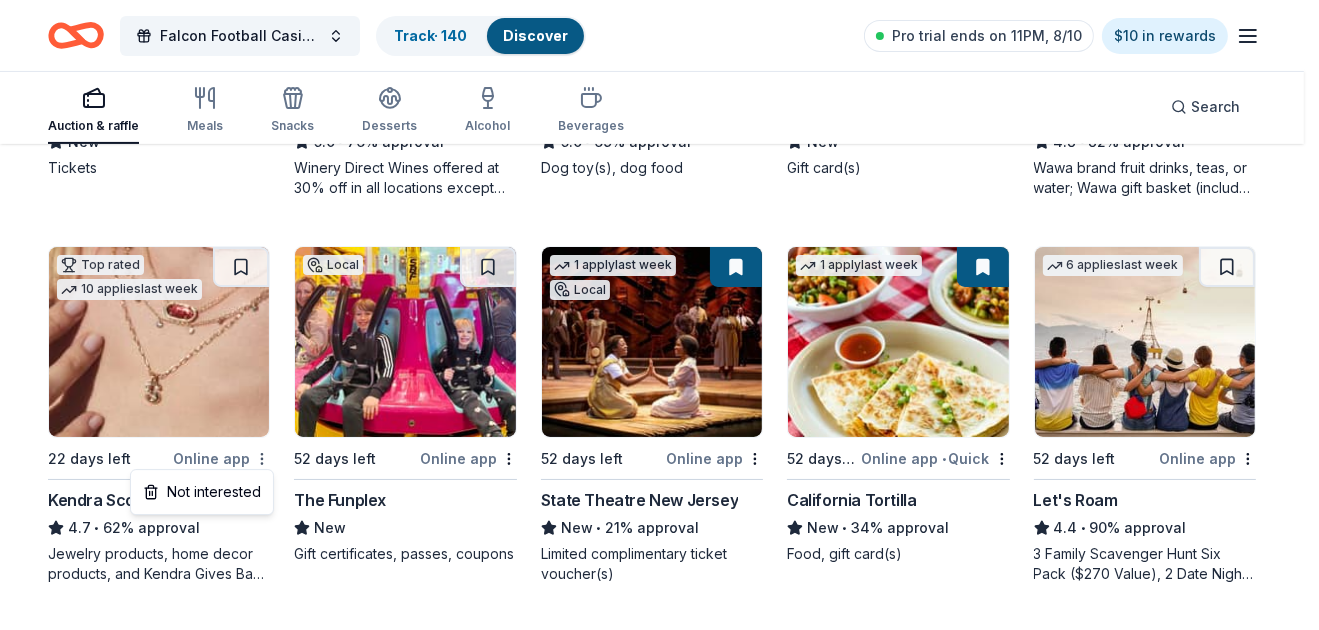 click on "Falcon Football Casino Night Track  · 140 Discover Pro trial ends on 11PM, 8/10 $10 in rewards Auction & raffle Meals Snacks Desserts Alcohol Beverages Search 208 results  in  [CITY], [STATE] Application deadlines 19  this month 173  in September 16  in October 12  passed Local 52 days left Online app • Quick The Slime Factory ([CITY]) New Tickets Top rated 12   applies  last week 26 days left Online app Total Wine 5.0 • 76% approval Winery Direct Wines offered at 30% off in all locations except CT, MA, and other select markets; Private Wine Class for 20 people in all locations except available in WI, CO, and other select markets Top rated 10   applies  last week 52 days left Online app • Quick BarkBox 5.0 • 69% approval Dog toy(s), dog food Local 52 days left Online app • Quick Color Me Mine ([CITY]) New Gift card(s) Top rated 4   applies  last week 61 days left Online app" at bounding box center (659, -193) 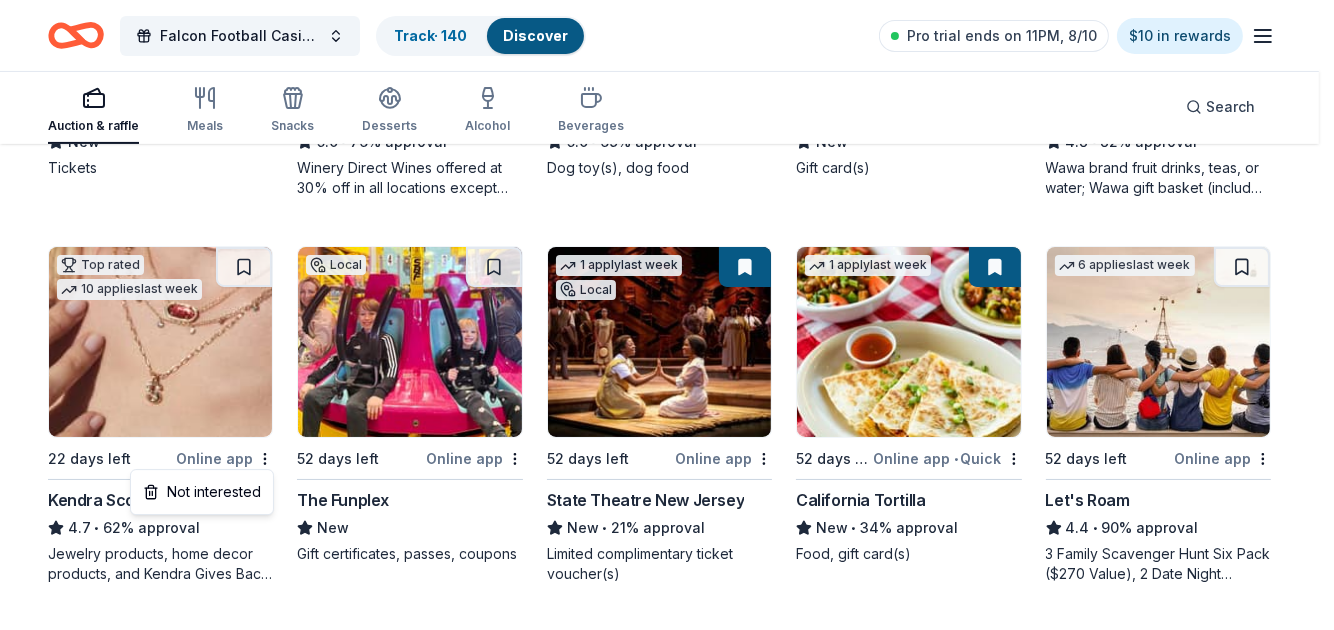 click on "Falcon Football Casino Night Track  · 140 Discover Pro trial ends on 11PM, 8/10 $10 in rewards Auction & raffle Meals Snacks Desserts Alcohol Beverages Search 208 results  in  [CITY], [STATE] Application deadlines 19  this month 173  in September 16  in October 12  passed Local 52 days left Online app • Quick The Slime Factory ([CITY]) New Tickets Top rated 12   applies  last week 26 days left Online app Total Wine 5.0 • 76% approval Winery Direct Wines offered at 30% off in all locations except CT, MA, and other select markets; Private Wine Class for 20 people in all locations except available in WI, CO, and other select markets Top rated 10   applies  last week 52 days left Online app • Quick BarkBox 5.0 • 69% approval Dog toy(s), dog food Local 52 days left Online app • Quick Color Me Mine ([CITY]) New Gift card(s) Top rated 4   applies  last week 61 days left Online app" at bounding box center (667, -193) 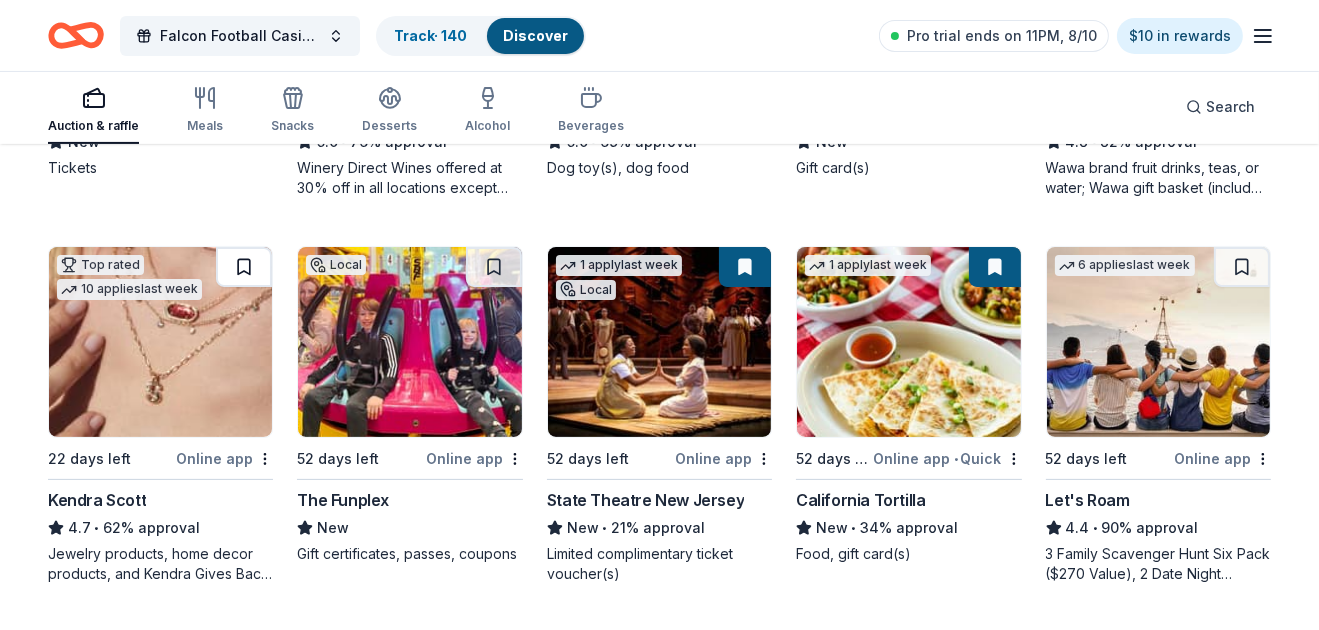 click at bounding box center [244, 267] 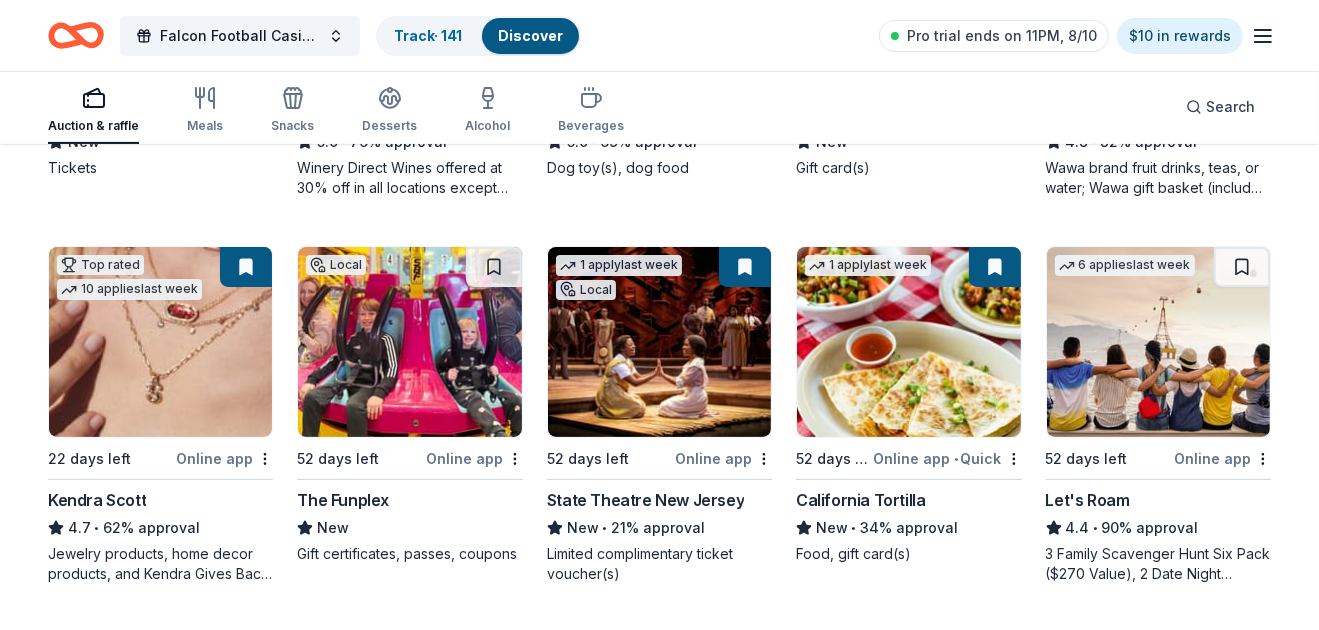 click at bounding box center [659, 342] 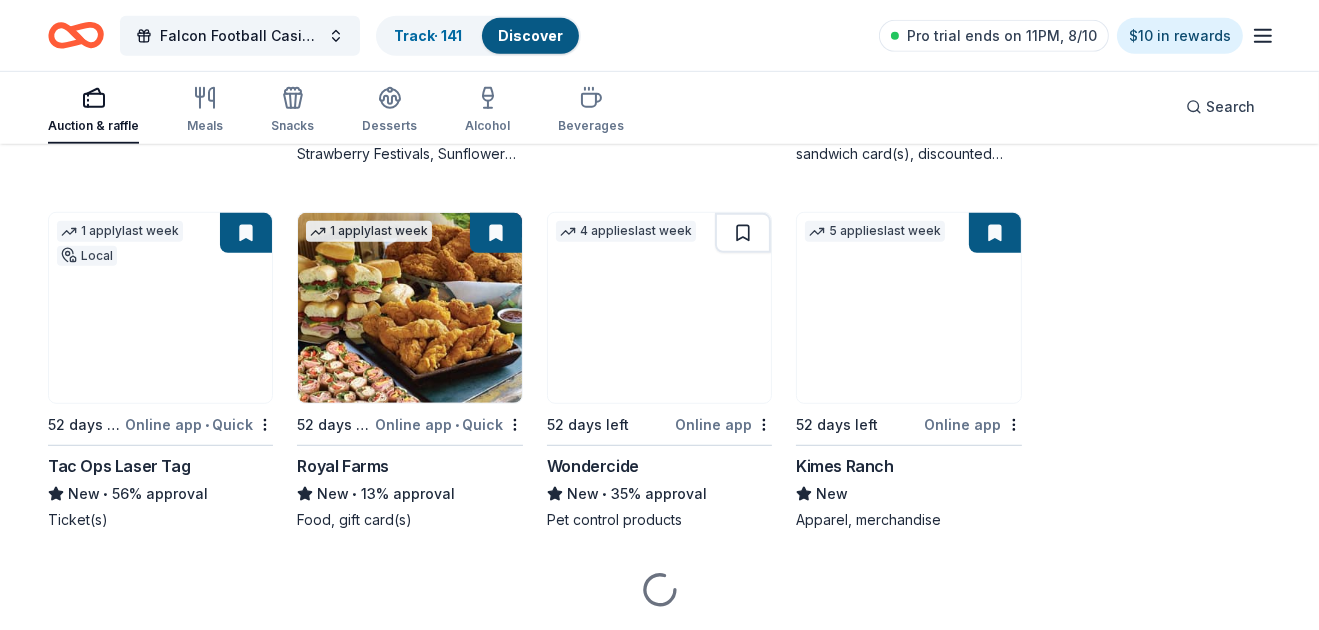 scroll, scrollTop: 1316, scrollLeft: 0, axis: vertical 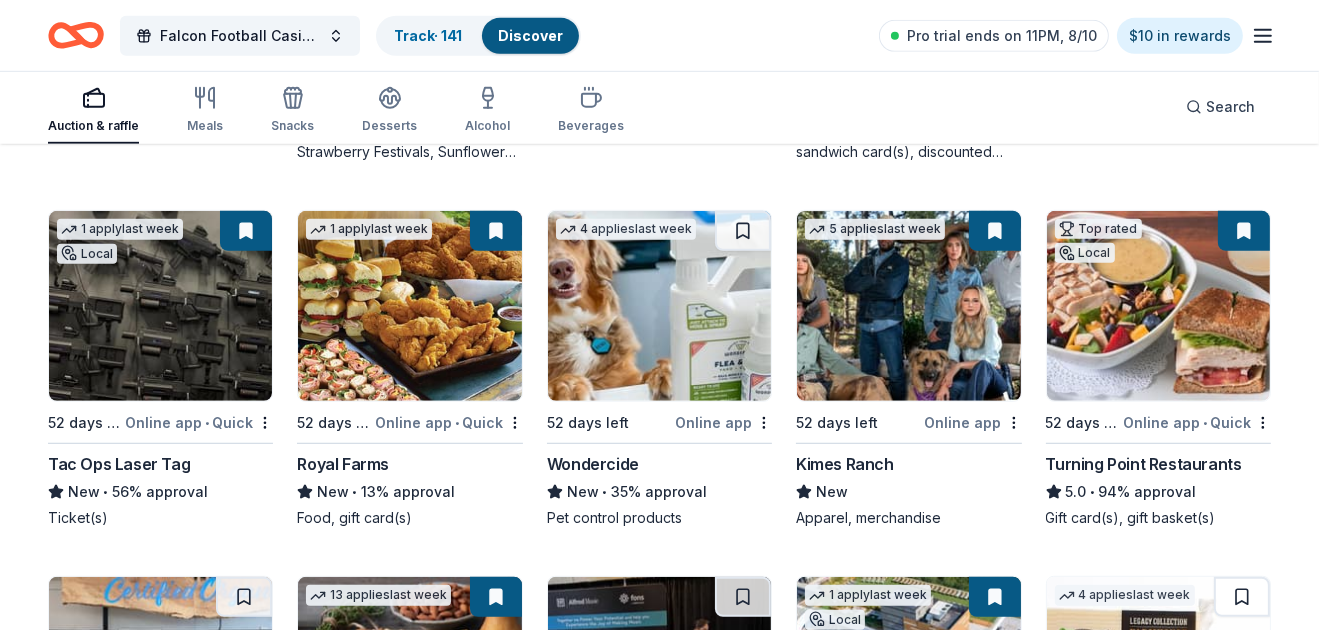 click at bounding box center [160, 306] 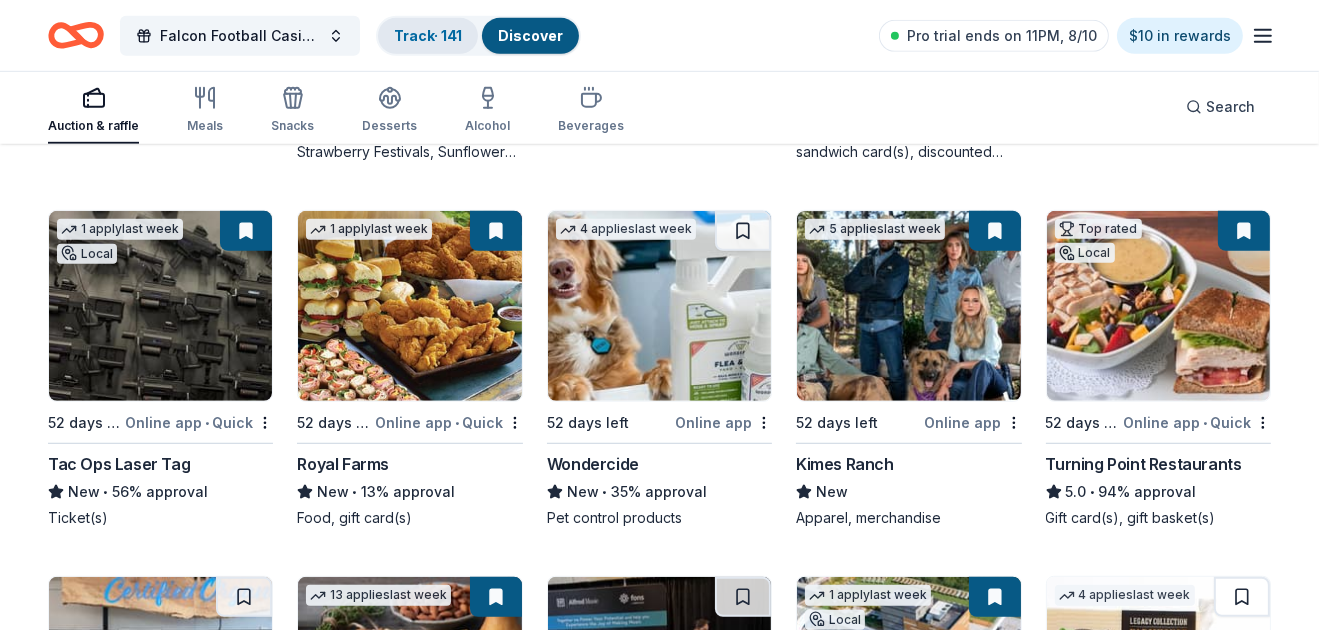click on "Track  · 141" at bounding box center [428, 35] 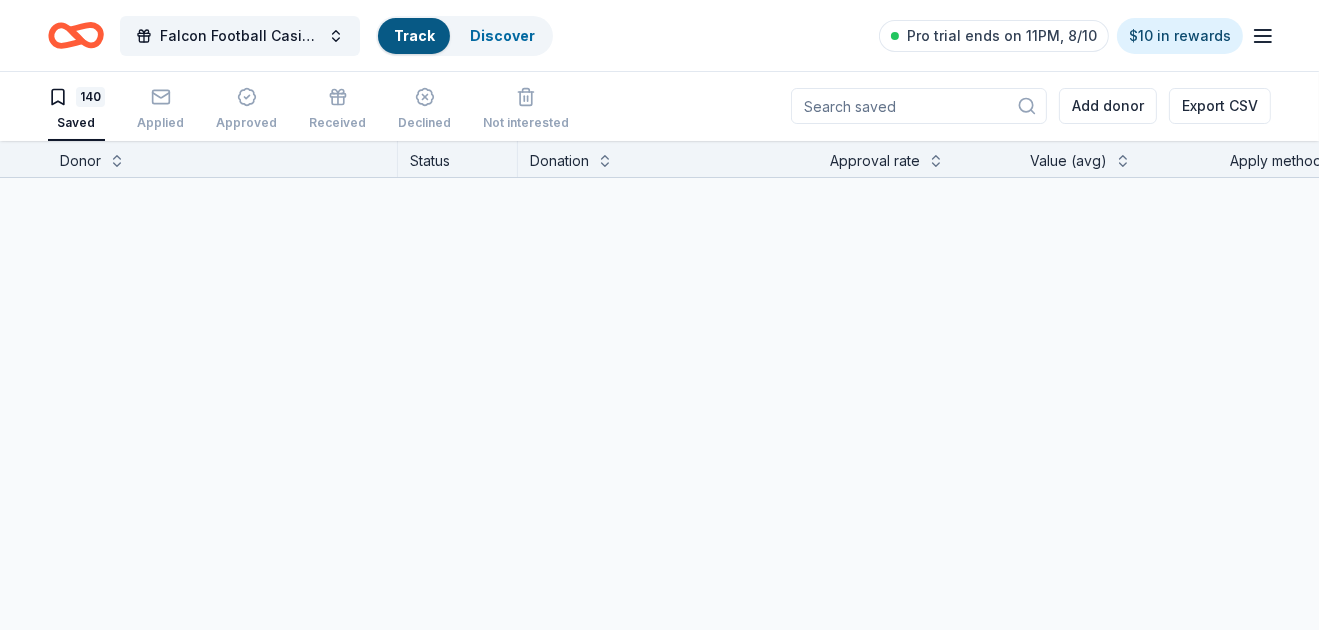 scroll, scrollTop: 0, scrollLeft: 0, axis: both 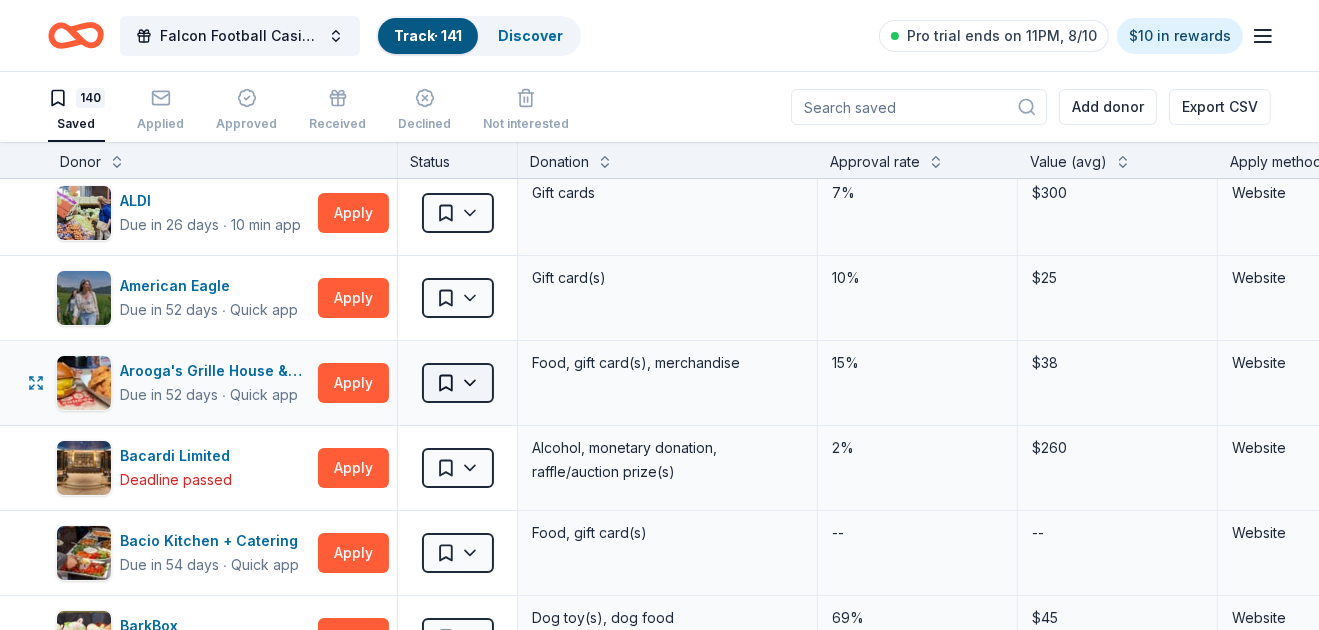 click on "Falcon Football Casino Night Track  · 141 Discover Pro trial ends on 11PM, 8/10 $10 in rewards 140 Saved Applied Approved Received Declined Not interested Add donor Export CSV Donor Status Donation Approval rate Value (avg) Apply method Assignee Notes Aéropostale Due in 61 days ∙ Quick app Apply Saved Gift card(s), clothing products 0% -- Email Mail ALDI  Due in 26 days ∙ 10 min app Apply Saved Gift cards 7% $300 Website American Eagle Due in 52 days ∙ Quick app Apply Saved Gift card(s) 10% $25 Website Arooga's Grille House & Sports Bar Due in 52 days ∙ Quick app Apply Saved Food, gift card(s), merchandise 15% $38 Website Bacardi Limited Deadline passed Apply Saved Alcohol, monetary donation, raffle/auction prize(s) 2% $260 Website Bacio Kitchen + Catering Due in 54 days ∙ Quick app Apply Saved Food, gift card(s) -- -- Website BarkBox Due in 52 days ∙ Quick app Apply Saved Dog toy(s), dog food 69% $45 Website Benihana Due in 52 days ∙ 10 min app Apply Saved Gift certificate(s) 22% -- Mail ∙" at bounding box center [659, 315] 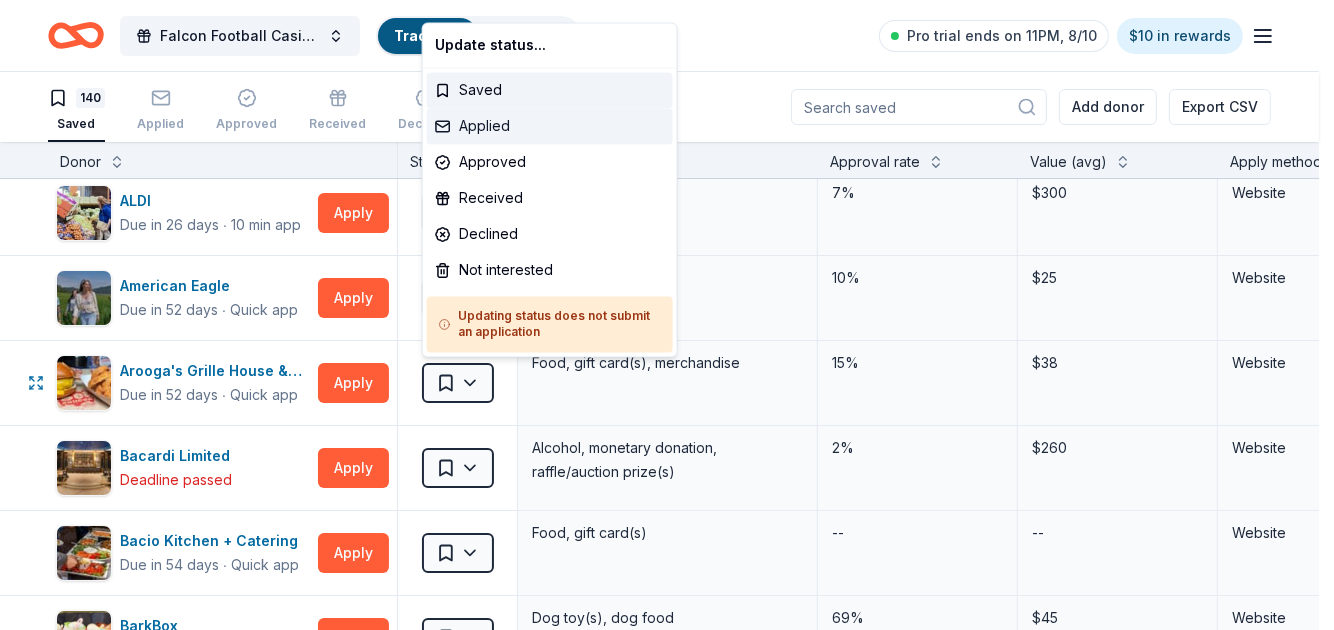 click on "Applied" at bounding box center (550, 127) 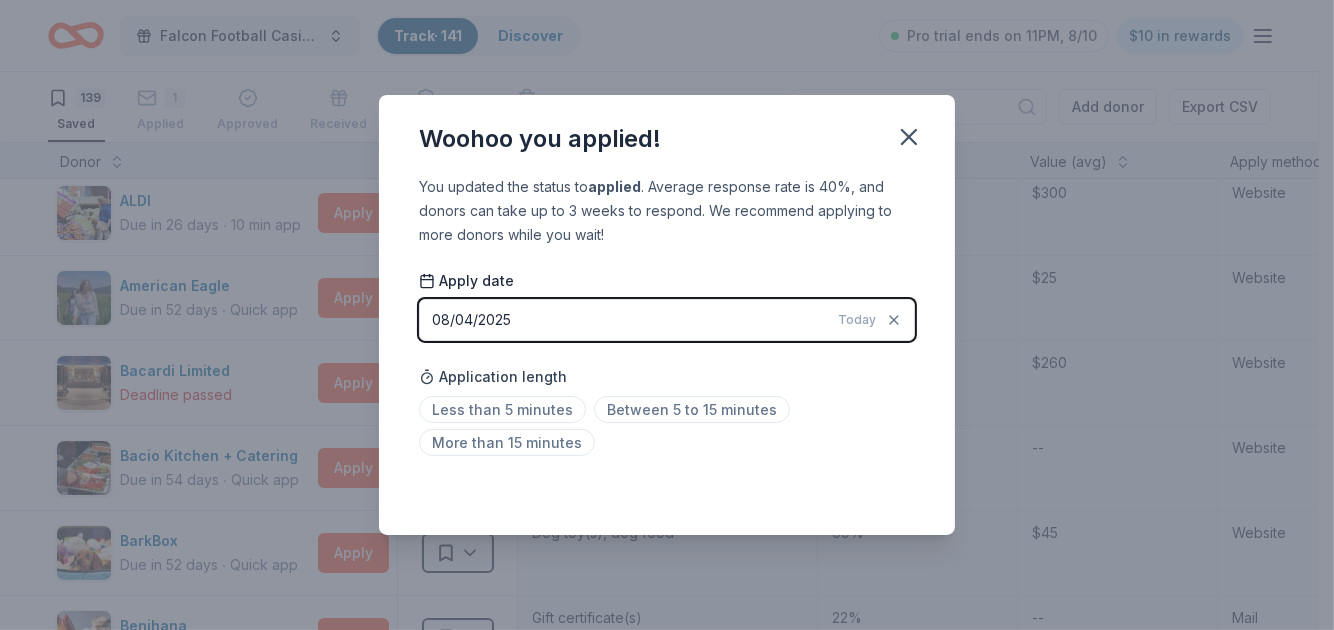 click on "Saved" at bounding box center (667, 491) 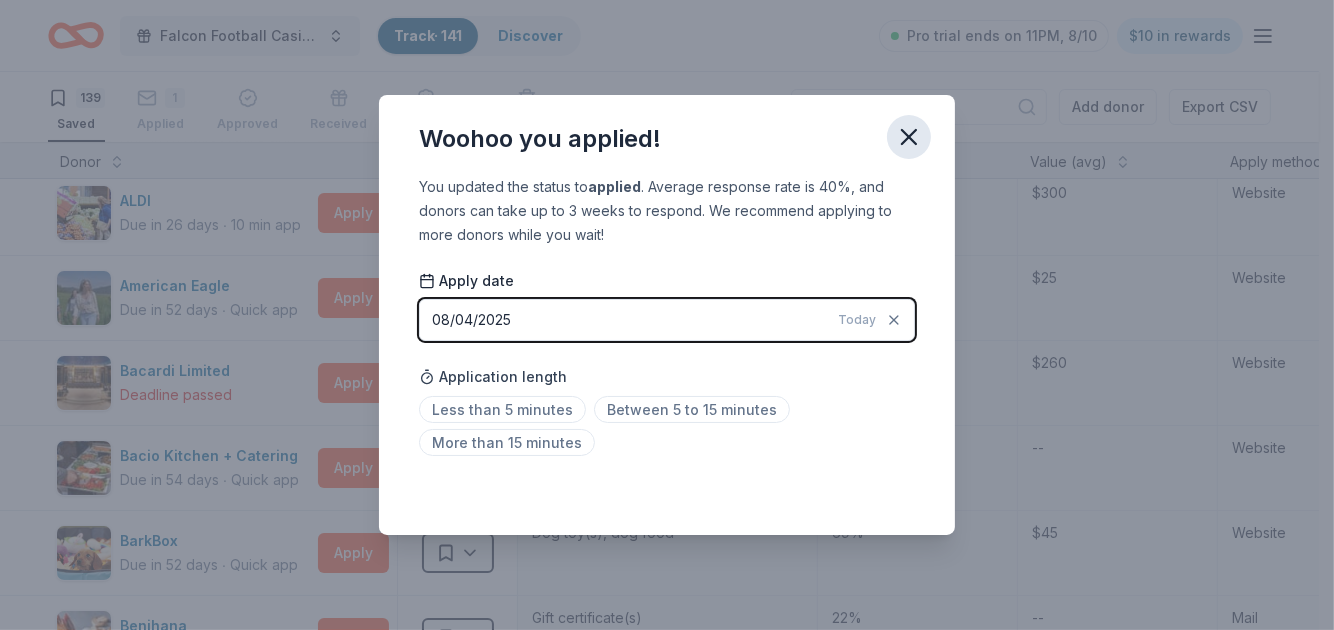 click 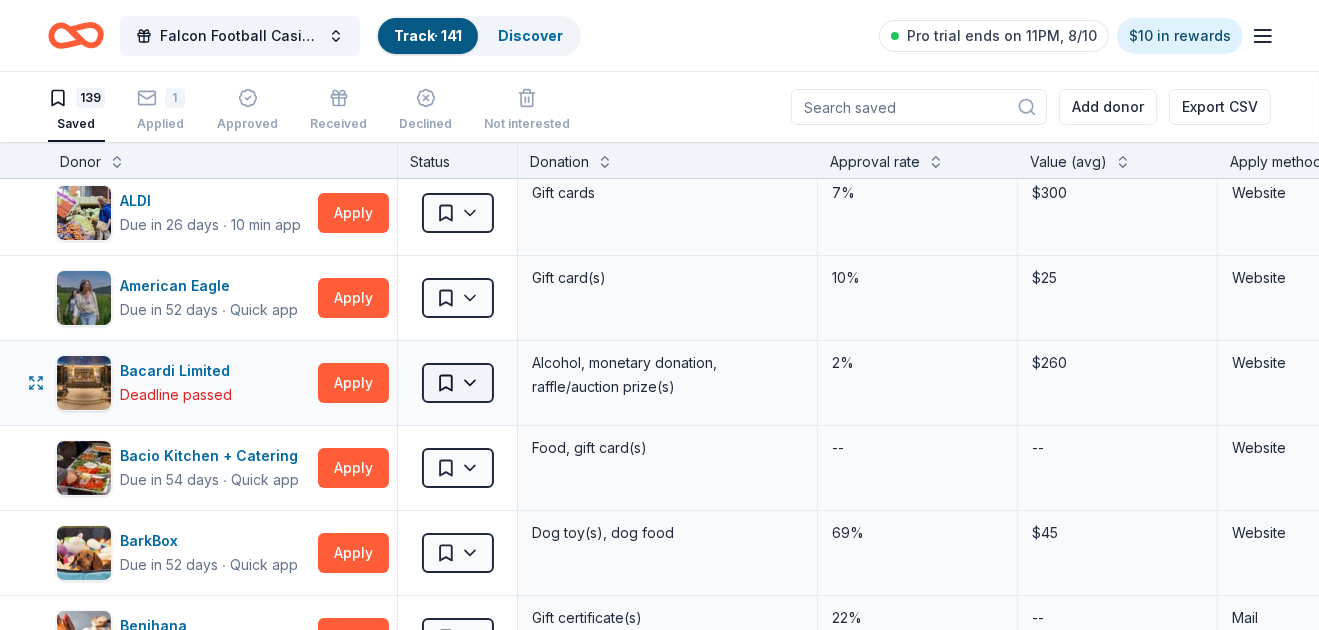 click on "Falcon Football Casino Night Track  · 141 Discover Pro trial ends on 11PM, 8/10 $10 in rewards 139 Saved 1 Applied Approved Received Declined Not interested Add donor Export CSV Donor Status Donation Approval rate Value (avg) Apply method Assignee Notes Aéropostale Due in 61 days ∙ Quick app Apply Saved Gift card(s), clothing products 0% -- Email Mail ALDI  Due in 26 days ∙ 10 min app Apply Saved Gift cards 7% $300 Website American Eagle Due in 52 days ∙ Quick app Apply Saved Gift card(s) 10% $25 Website Bacardi Limited Deadline passed Apply Saved Alcohol, monetary donation, raffle/auction prize(s) 2% $260 Website Bacio Kitchen + Catering Due in 54 days ∙ Quick app Apply Saved Food, gift card(s) -- -- Website BarkBox Due in 52 days ∙ Quick app Apply Saved Dog toy(s), dog food 69% $45 Website Benihana Due in 52 days ∙ 10 min app Apply Saved Gift certificate(s) 22% -- Mail Big Agnes Due in 22 days ∙ Quick app Apply Saved Sleeping bag(s), sleeping pad(s), tent(s), furniture, pack(s), apparel 1%" at bounding box center [659, 315] 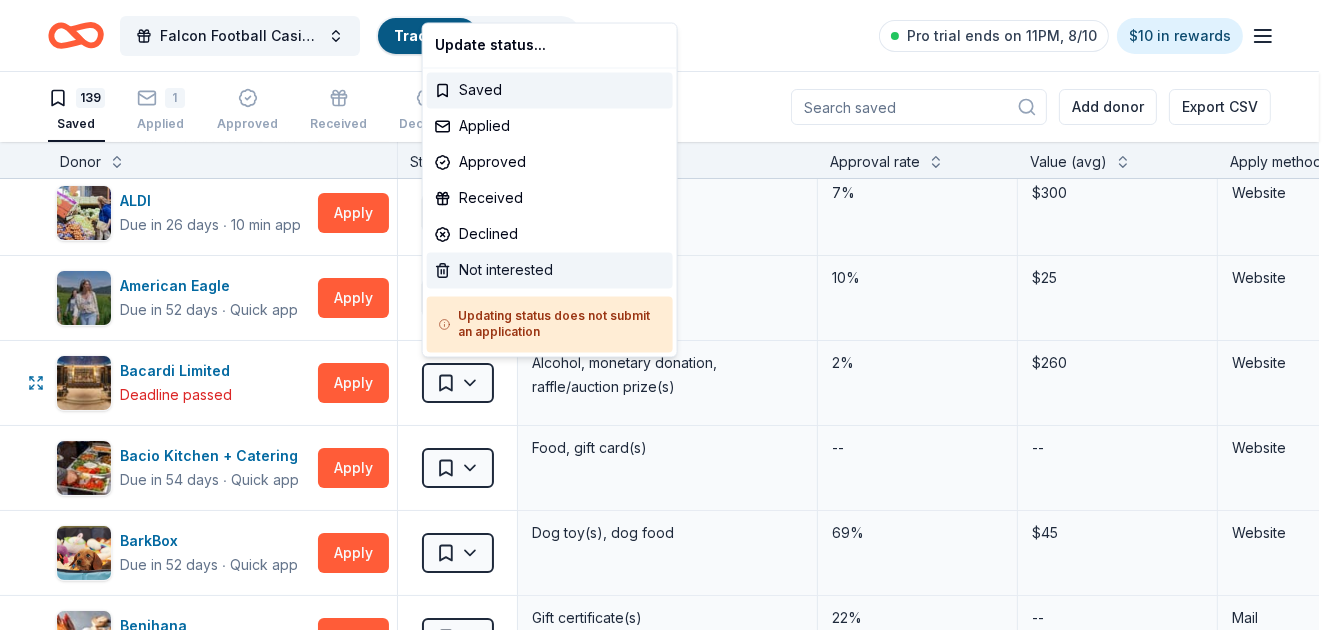 click on "Not interested" at bounding box center [550, 271] 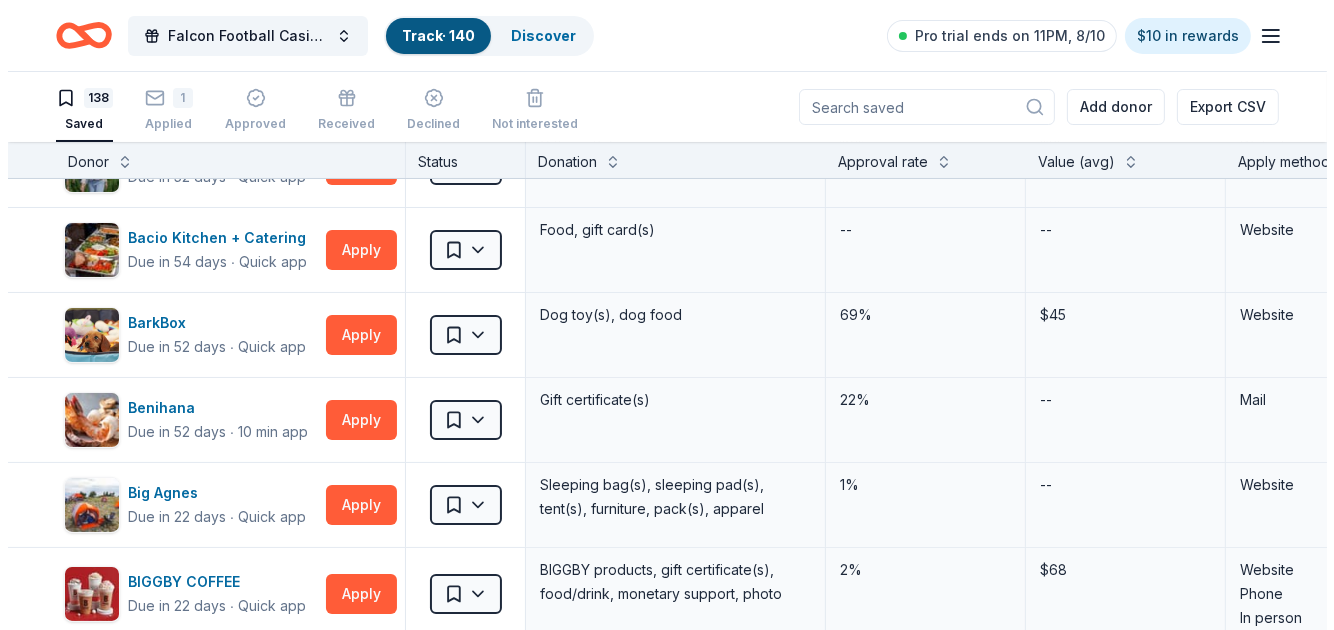 scroll, scrollTop: 293, scrollLeft: 0, axis: vertical 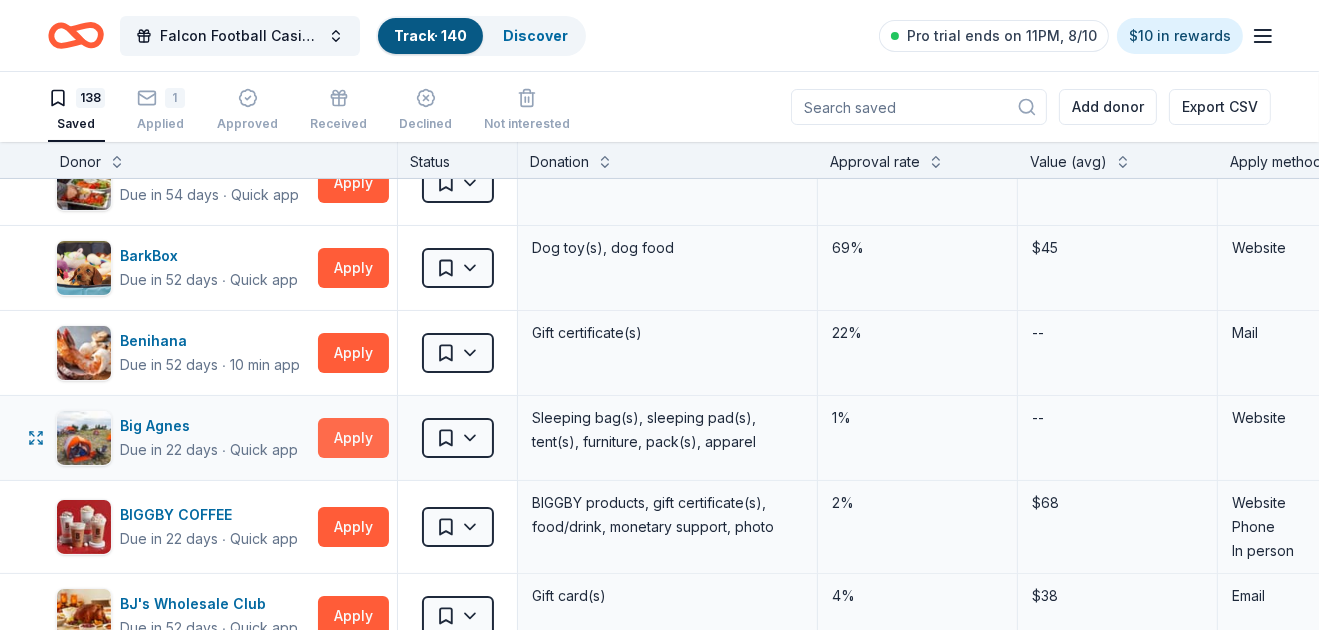 click on "Apply" at bounding box center (353, 438) 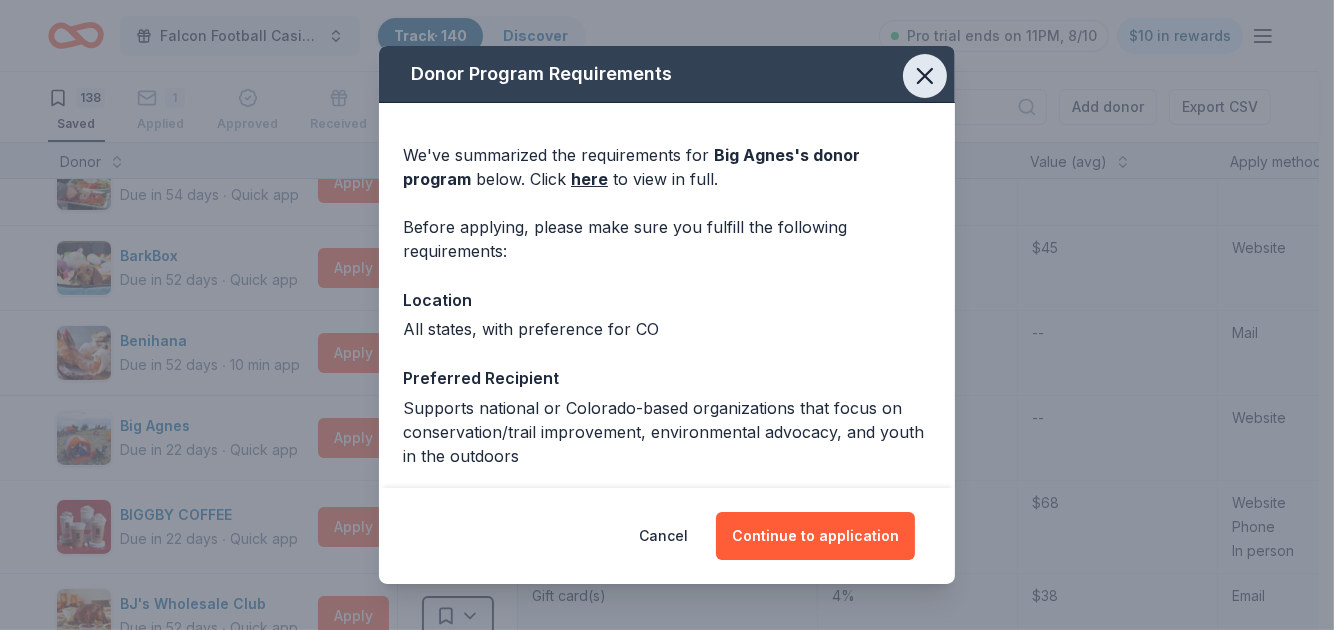 click 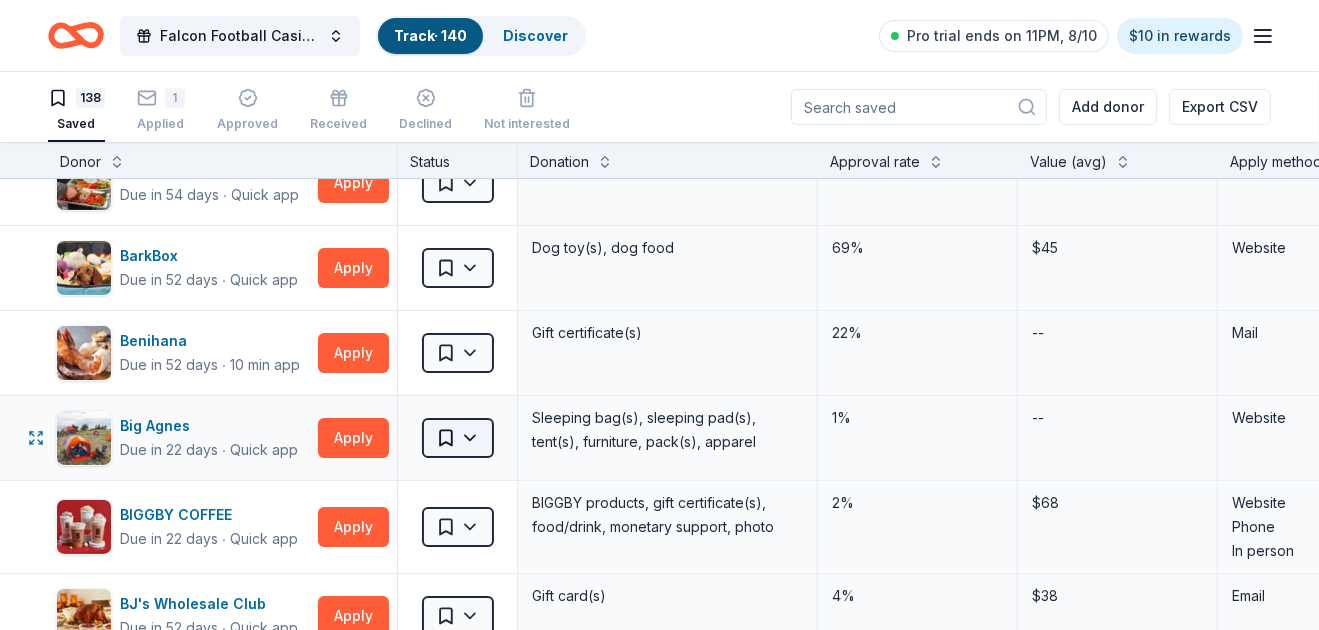 click on "Falcon Football Casino Night Track  · 140 Discover Pro trial ends on 11PM, 8/10 $10 in rewards 138 Saved 1 Applied Approved Received Declined Not interested Add donor Export CSV Donor Status Donation Approval rate Value (avg) Apply method Assignee Notes Aéropostale Due in 61 days ∙ Quick app Apply Saved Gift card(s), clothing products 0% -- Email Mail ALDI  Due in 26 days ∙ 10 min app Apply Saved Gift cards 7% $300 Website American Eagle Due in 52 days ∙ Quick app Apply Saved Gift card(s) 10% $25 Website Bacio Kitchen + Catering Due in 54 days ∙ Quick app Apply Saved Food, gift card(s) -- -- Website BarkBox Due in 52 days ∙ Quick app Apply Saved Dog toy(s), dog food 69% $45 Website Benihana Due in 52 days ∙ 10 min app Apply Saved Gift certificate(s) 22% -- Mail Big Agnes Due in 22 days ∙ Quick app Apply Saved Sleeping bag(s), sleeping pad(s), tent(s), furniture, pack(s), apparel 1% -- Website BIGGBY COFFEE Due in 22 days ∙ Quick app Apply Saved 2% $68 Website Phone In person Due in 52 days" at bounding box center (659, 315) 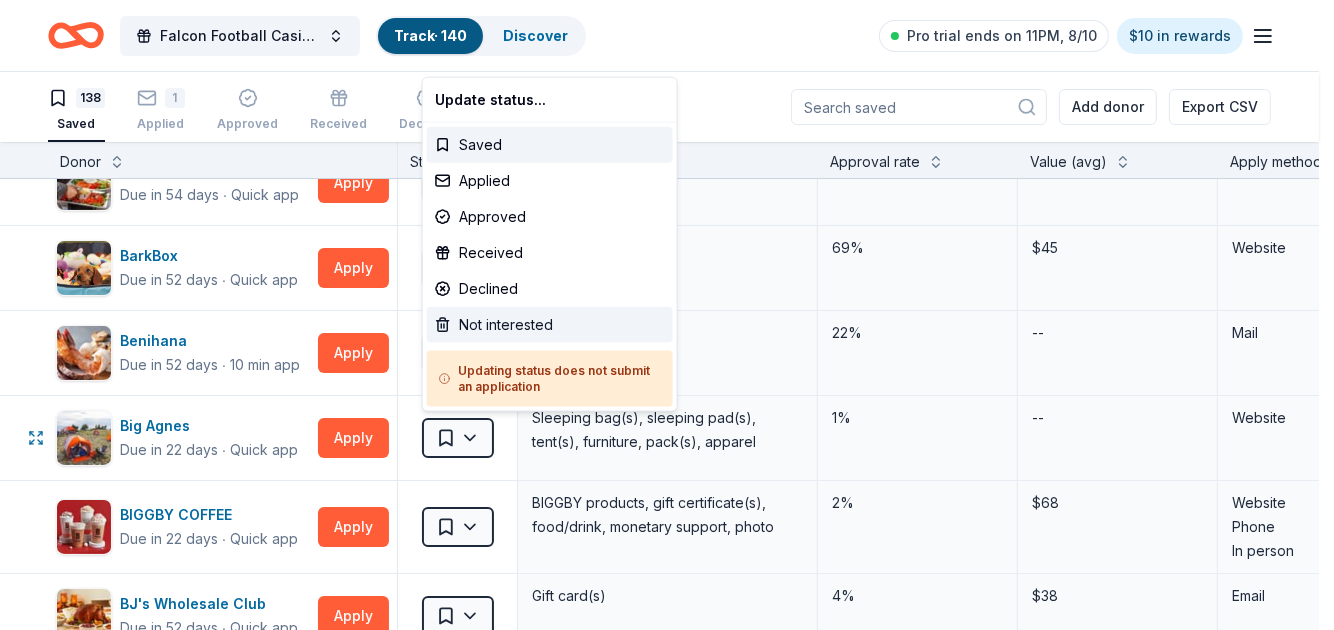 click on "Not interested" at bounding box center (550, 325) 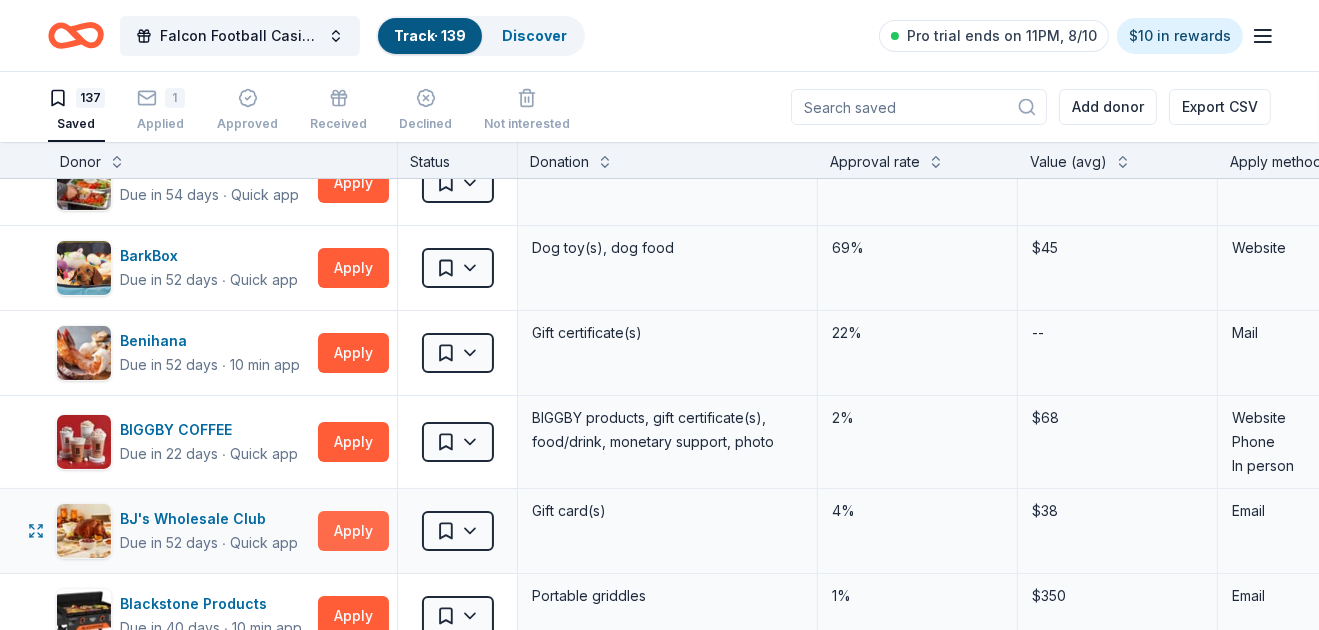 click on "Apply" at bounding box center (353, 531) 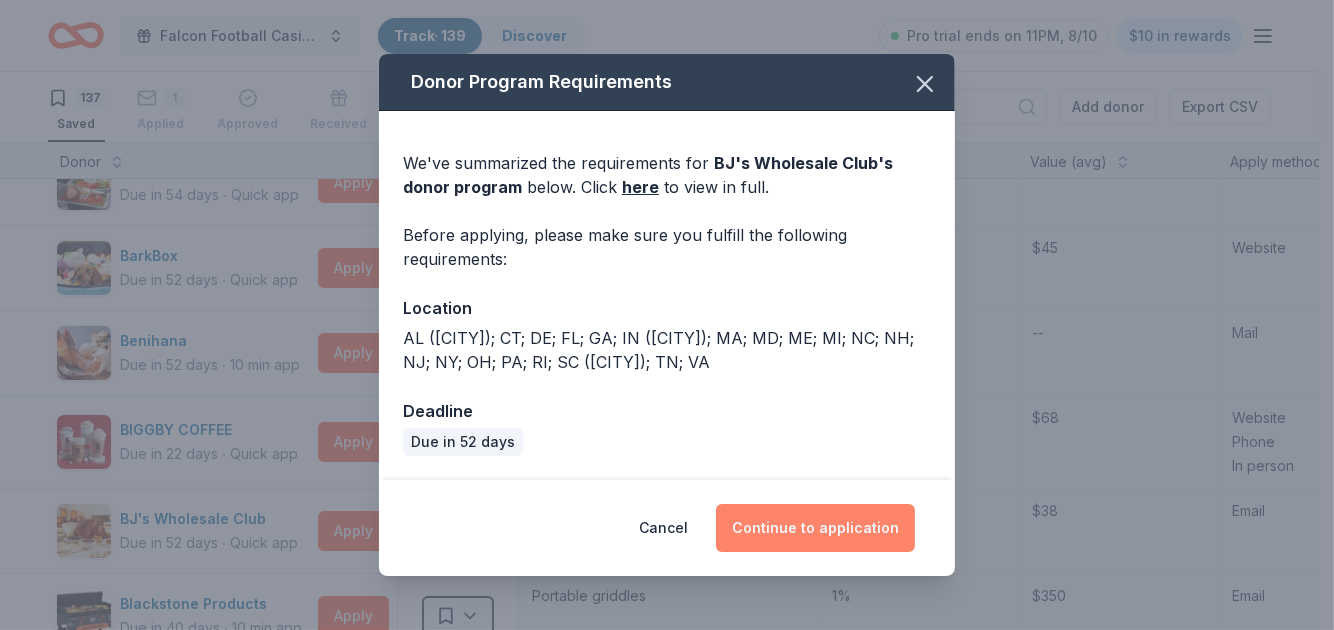 click on "Continue to application" at bounding box center (815, 528) 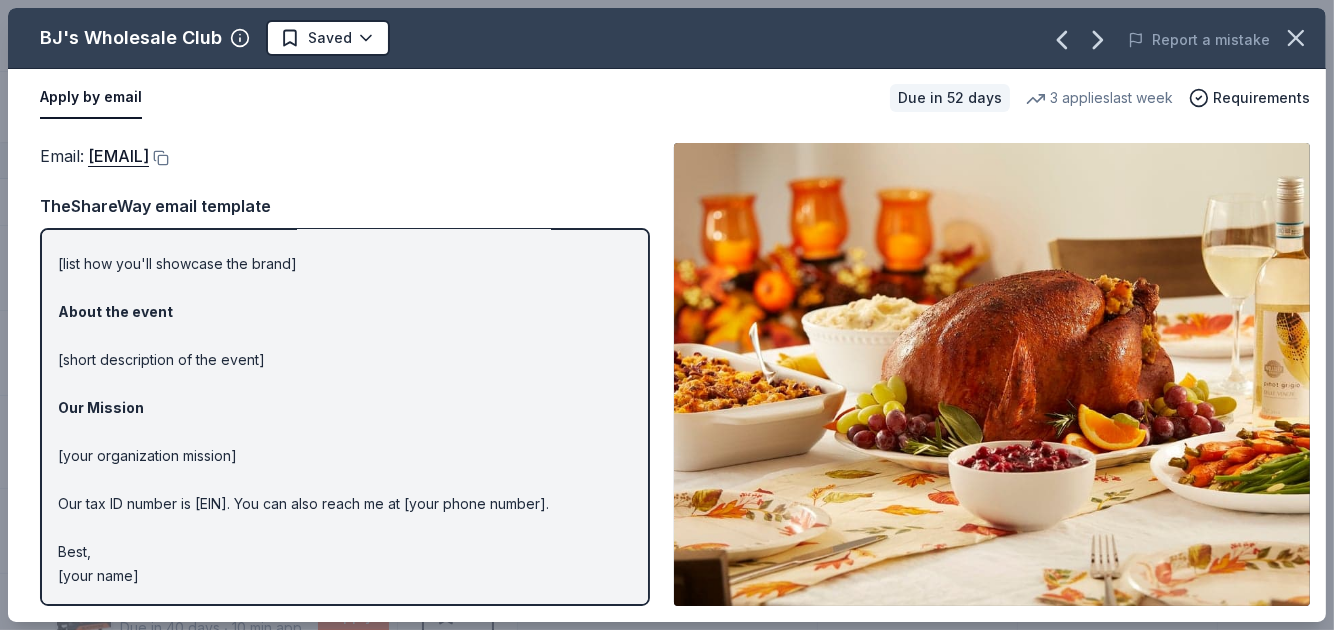 scroll, scrollTop: 184, scrollLeft: 0, axis: vertical 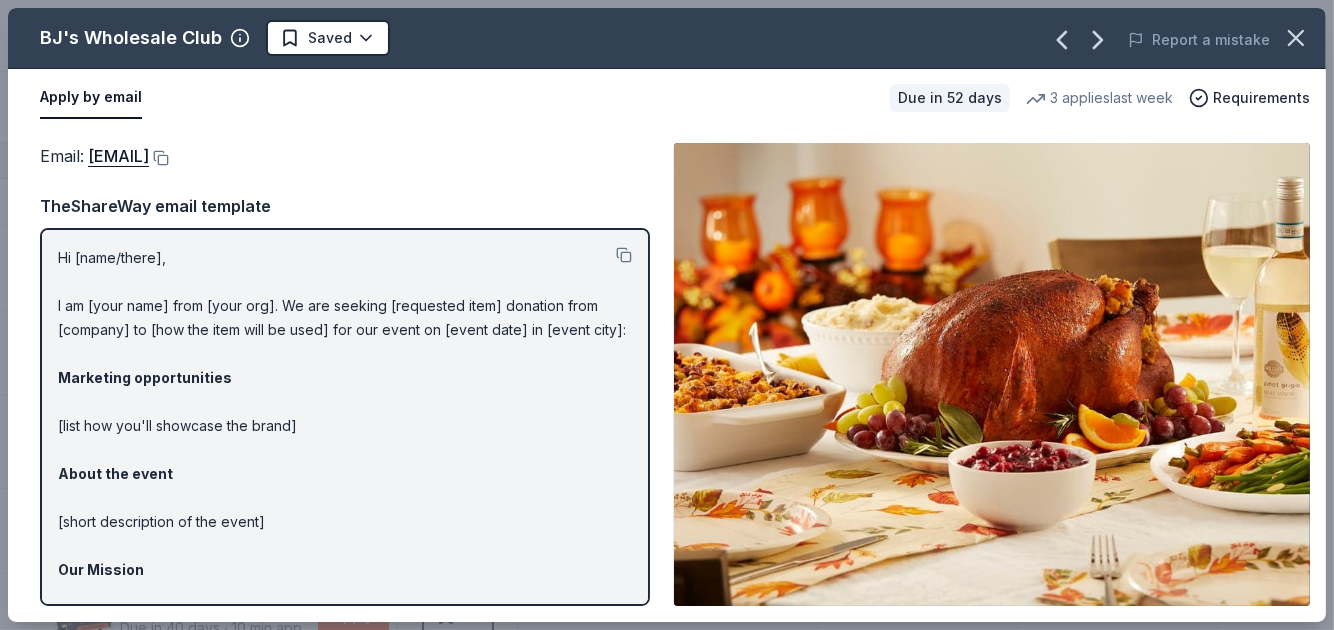 click at bounding box center [992, 374] 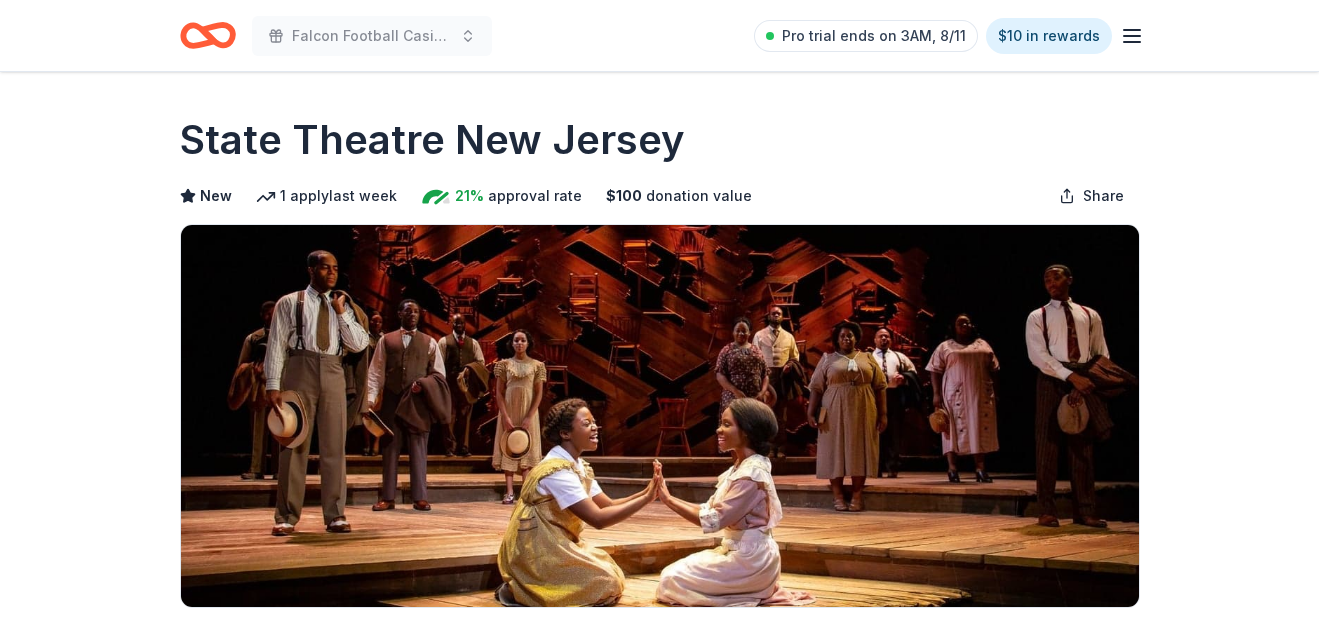 scroll, scrollTop: 0, scrollLeft: 0, axis: both 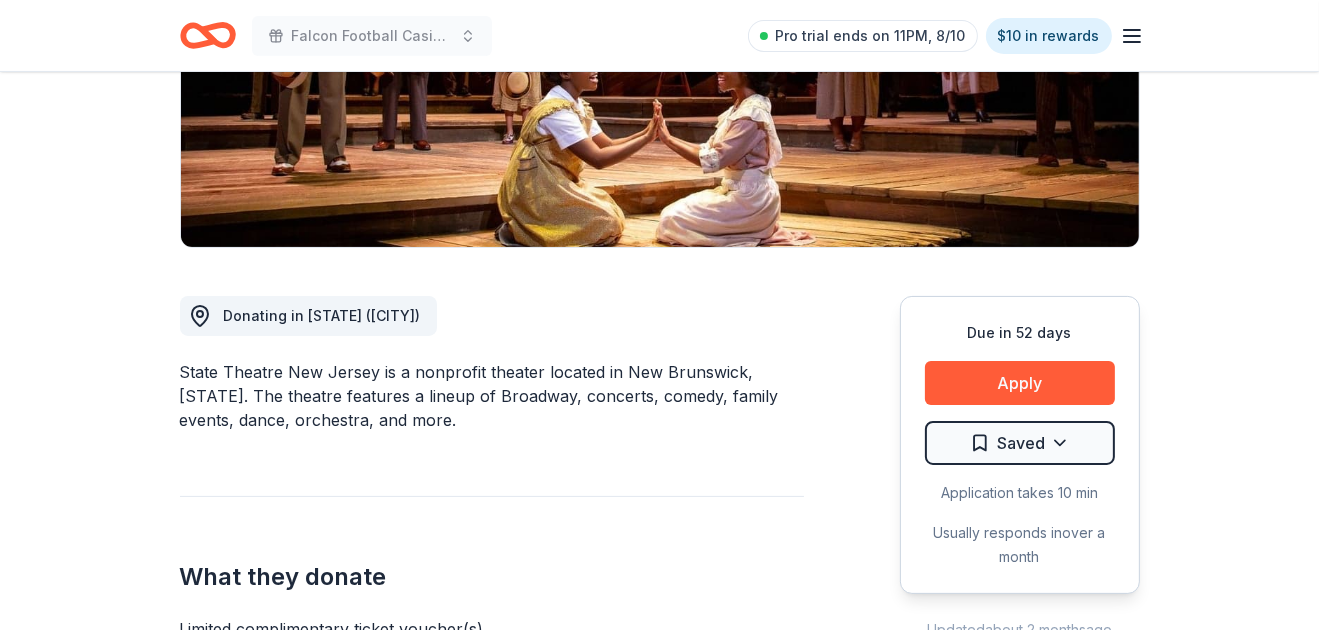 click on "Due in 52 days Apply Saved Application takes 10 min Usually responds in  over a month" at bounding box center [1020, 445] 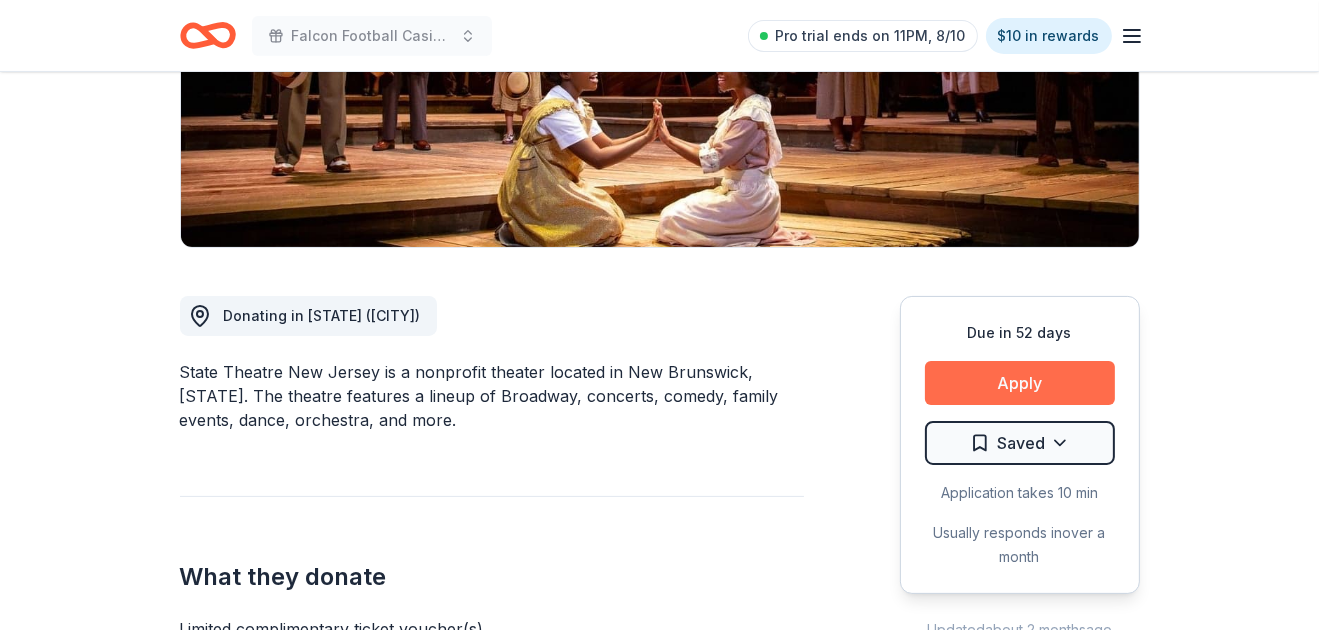 click on "Apply" at bounding box center [1020, 383] 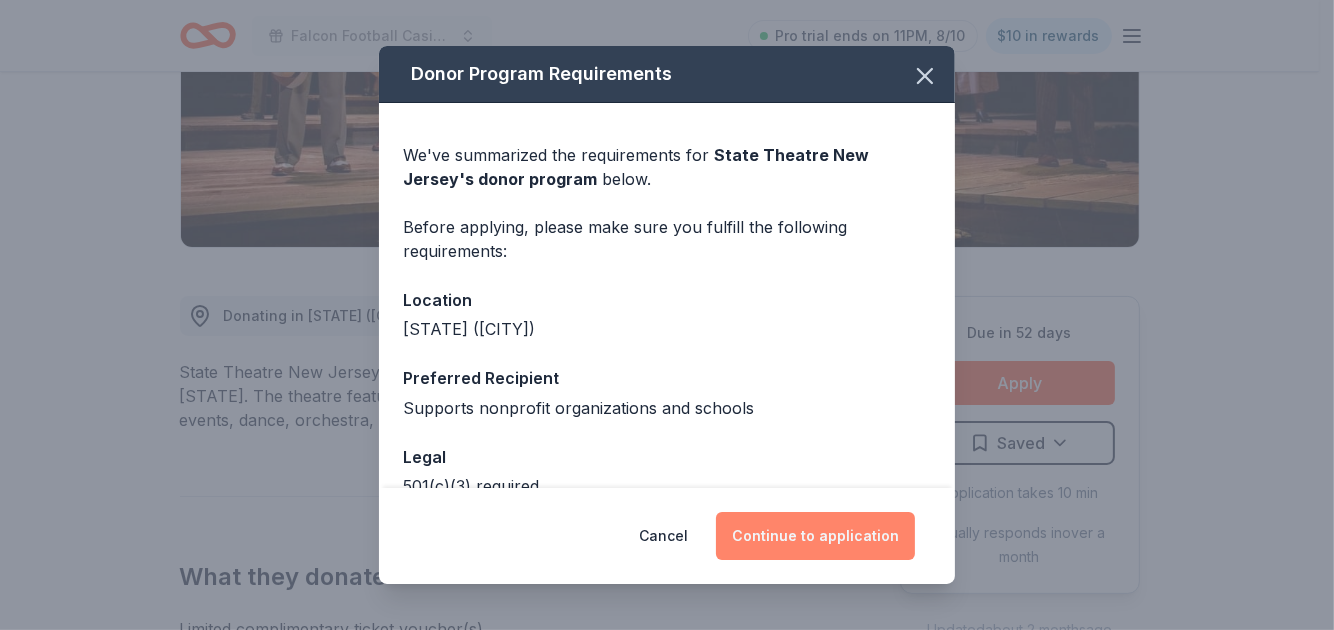 click on "Continue to application" at bounding box center (815, 536) 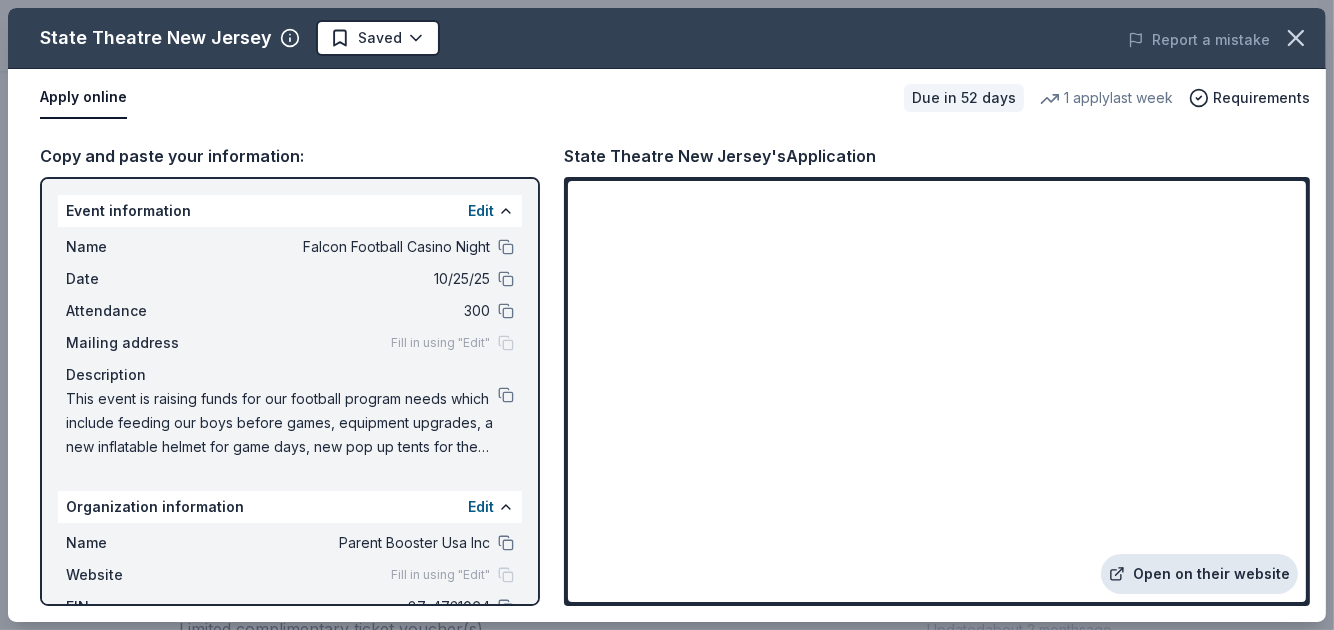 click on "Open on their website" at bounding box center [1199, 574] 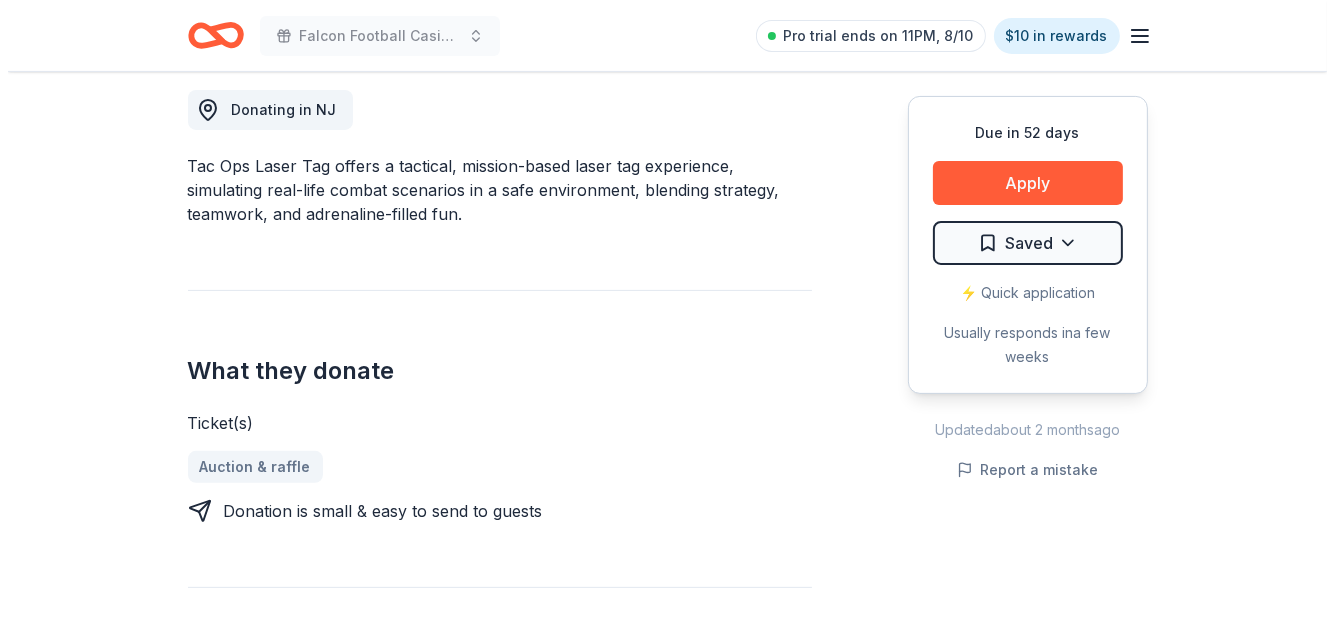 scroll, scrollTop: 595, scrollLeft: 0, axis: vertical 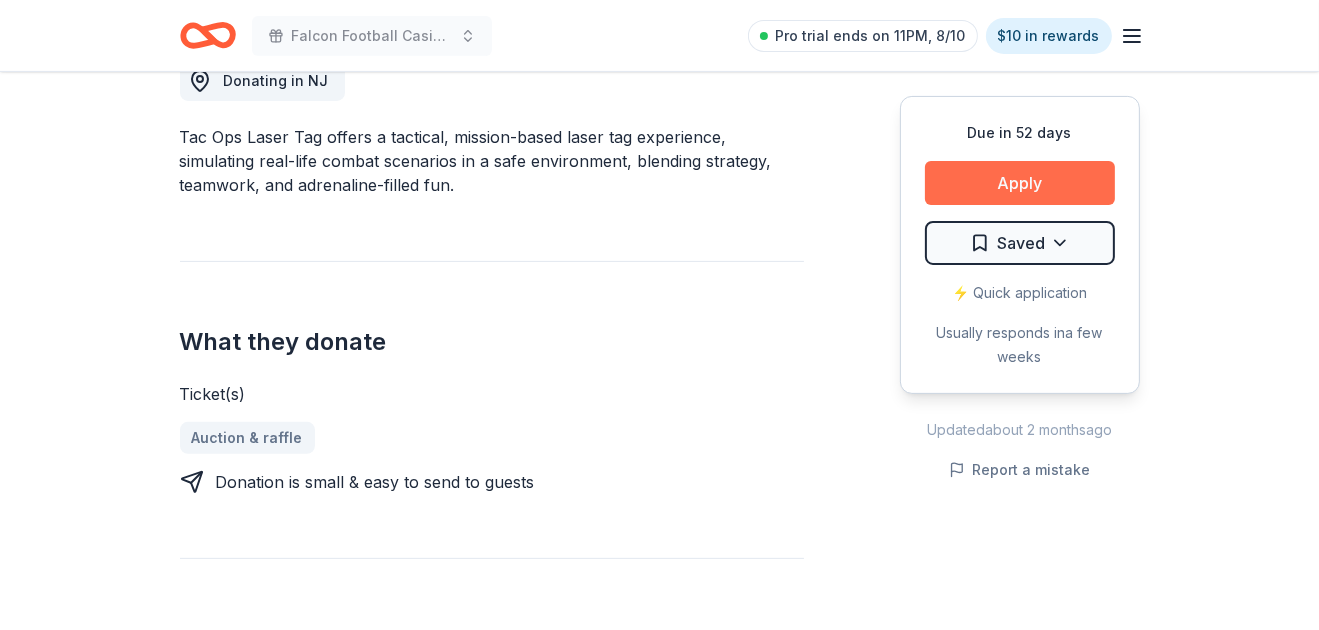 click on "Apply" at bounding box center (1020, 183) 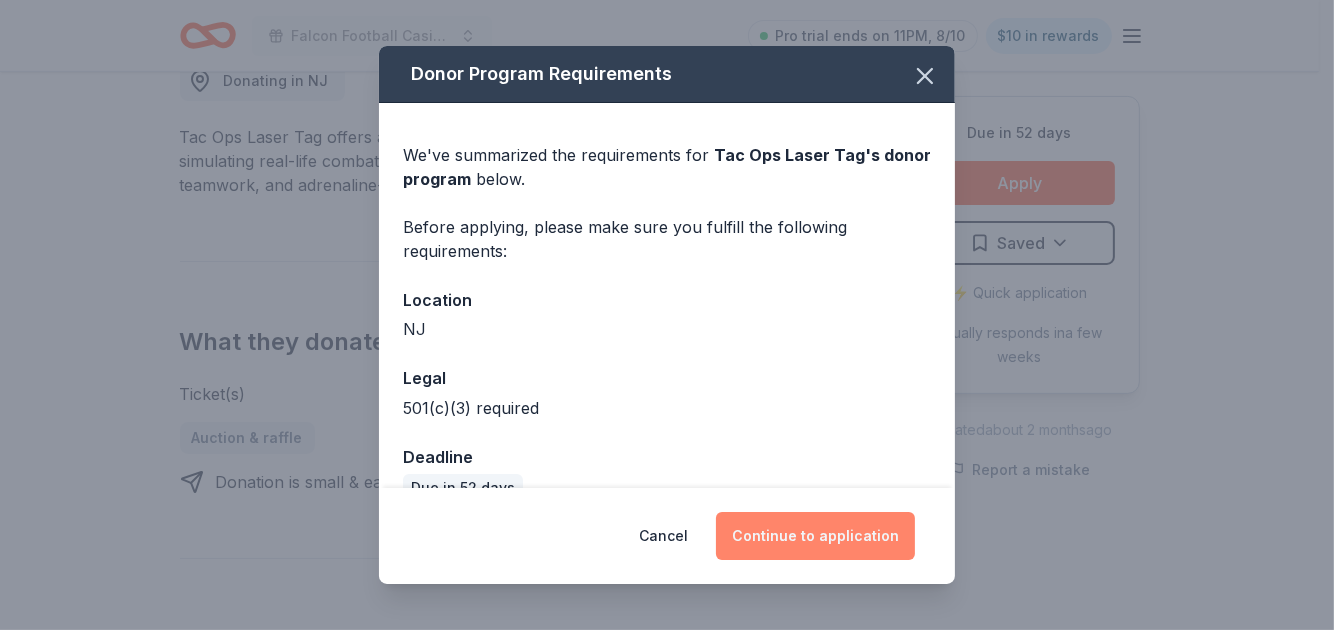 click on "Continue to application" at bounding box center (815, 536) 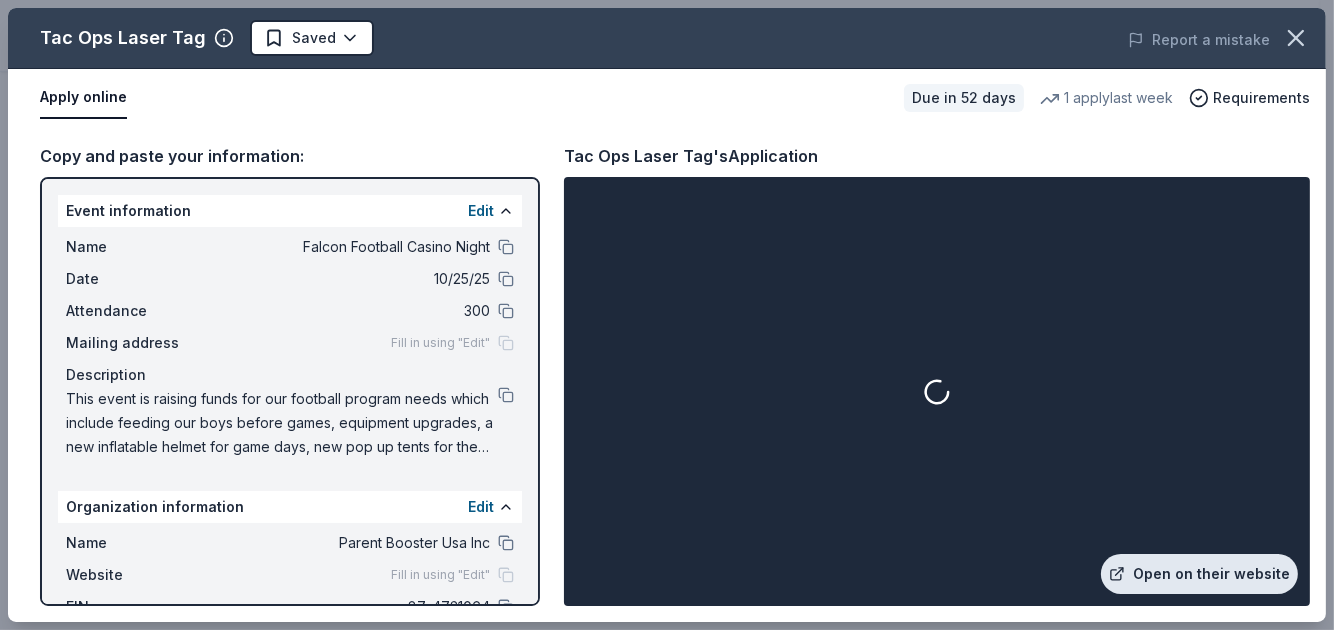 click on "Open on their website" at bounding box center (1199, 574) 